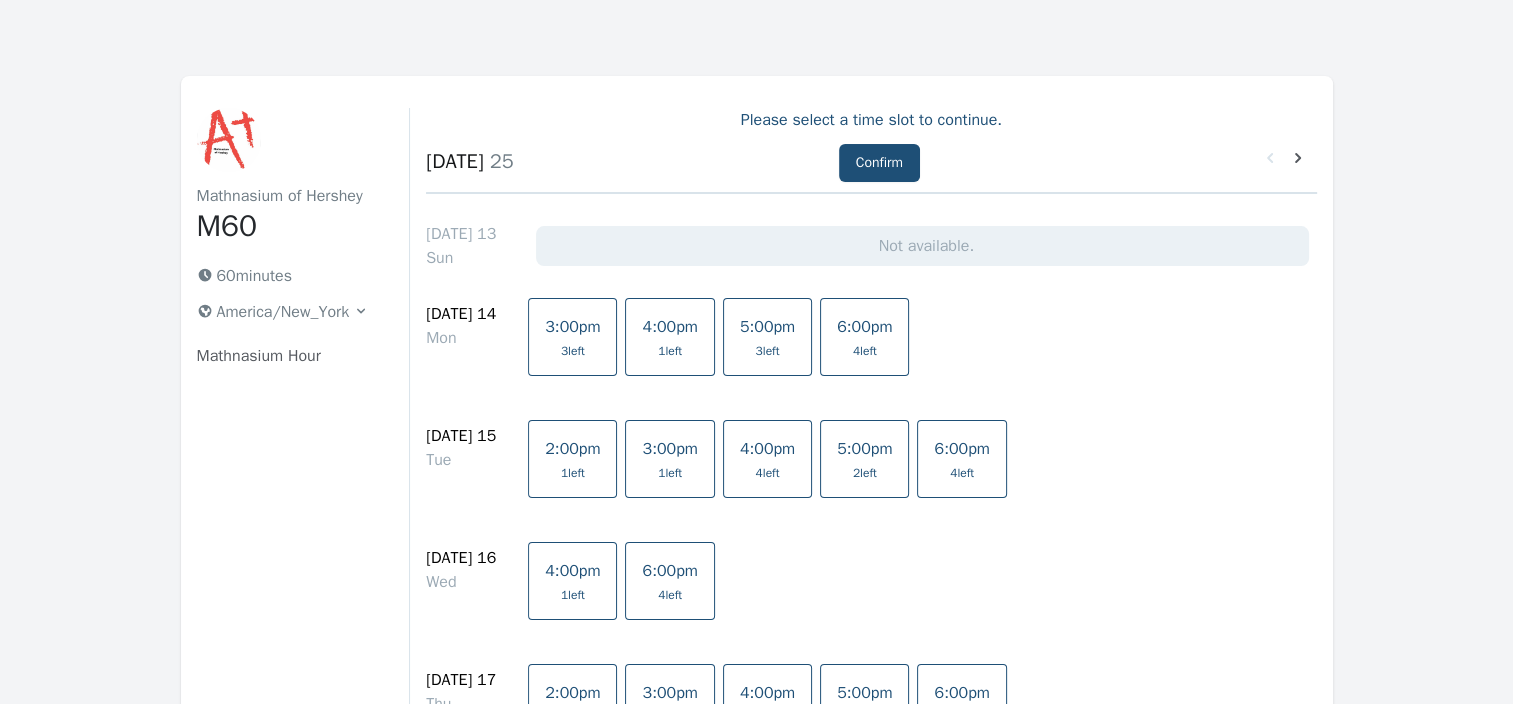 scroll, scrollTop: 20, scrollLeft: 0, axis: vertical 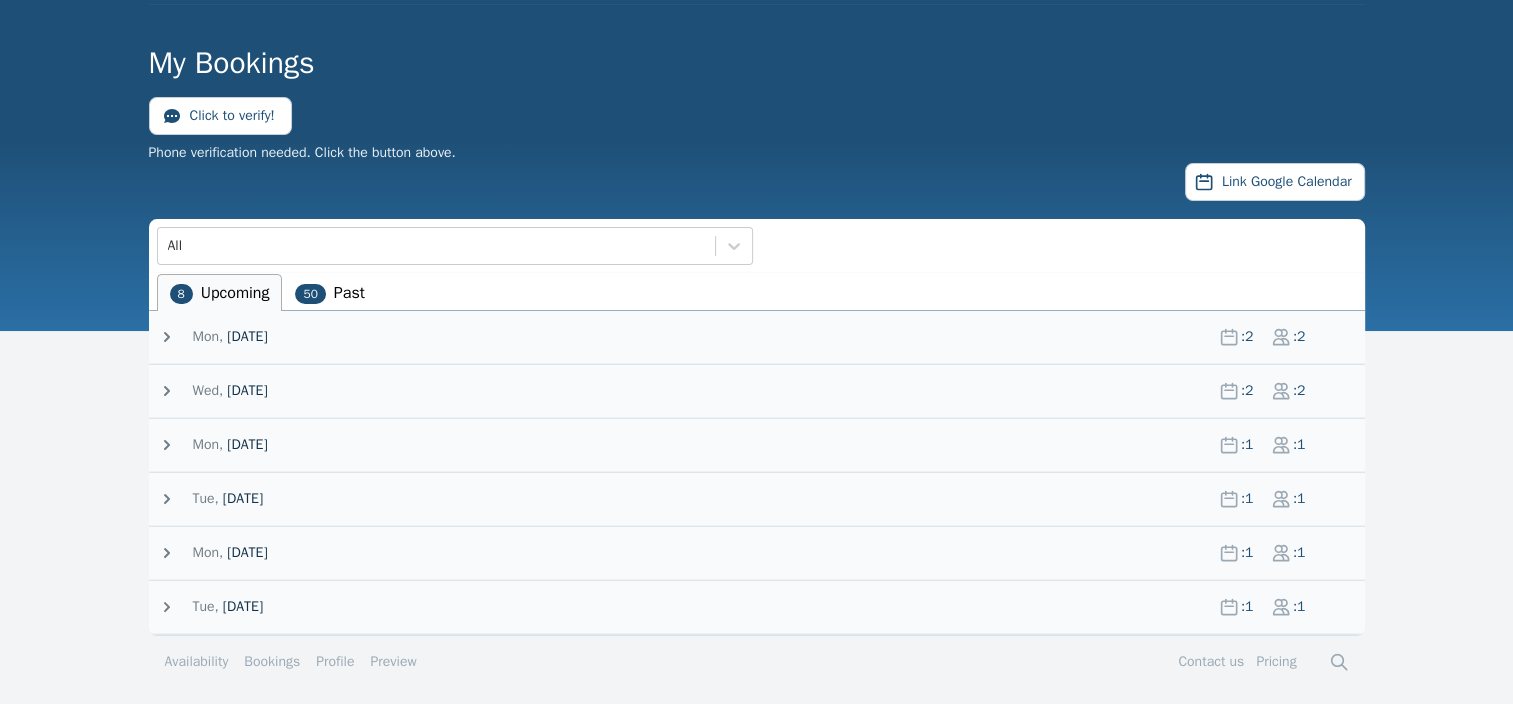 click 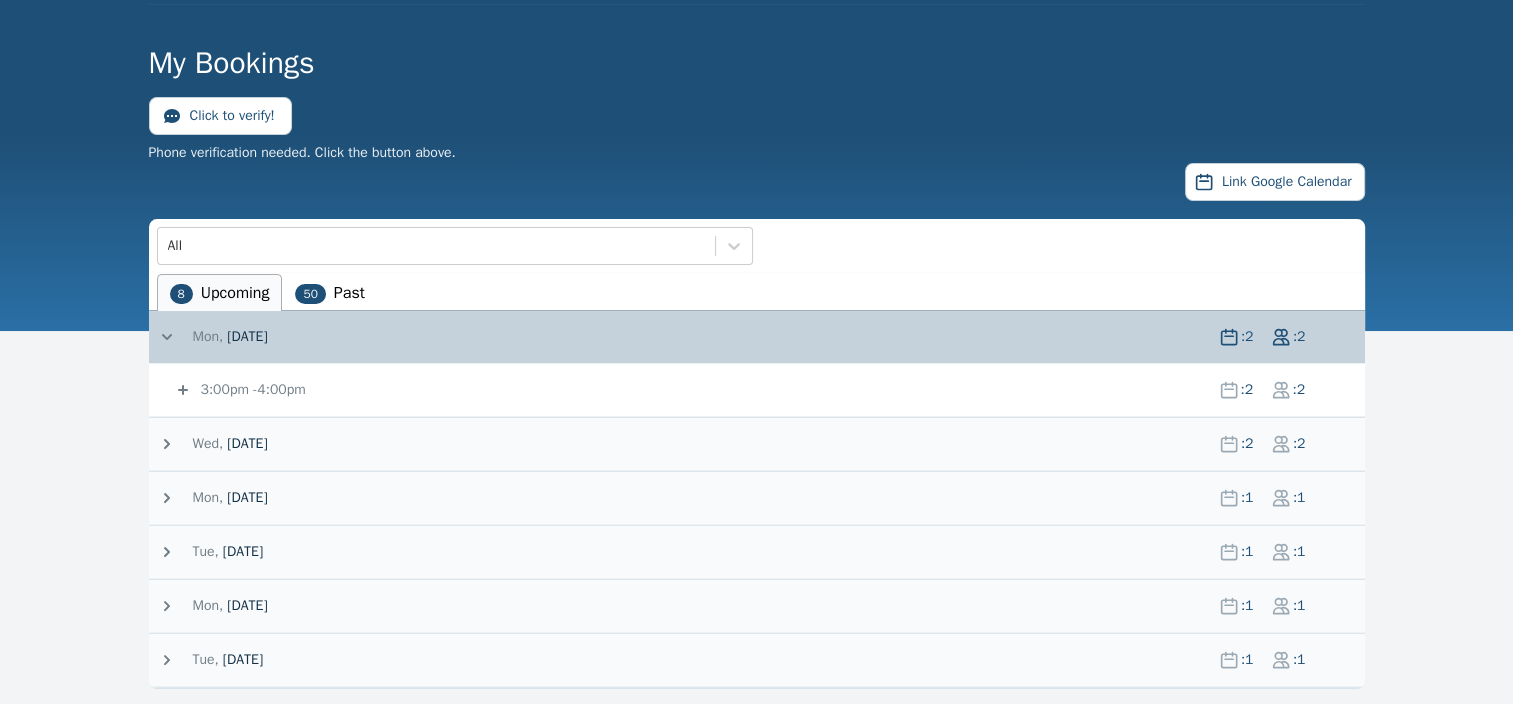 click 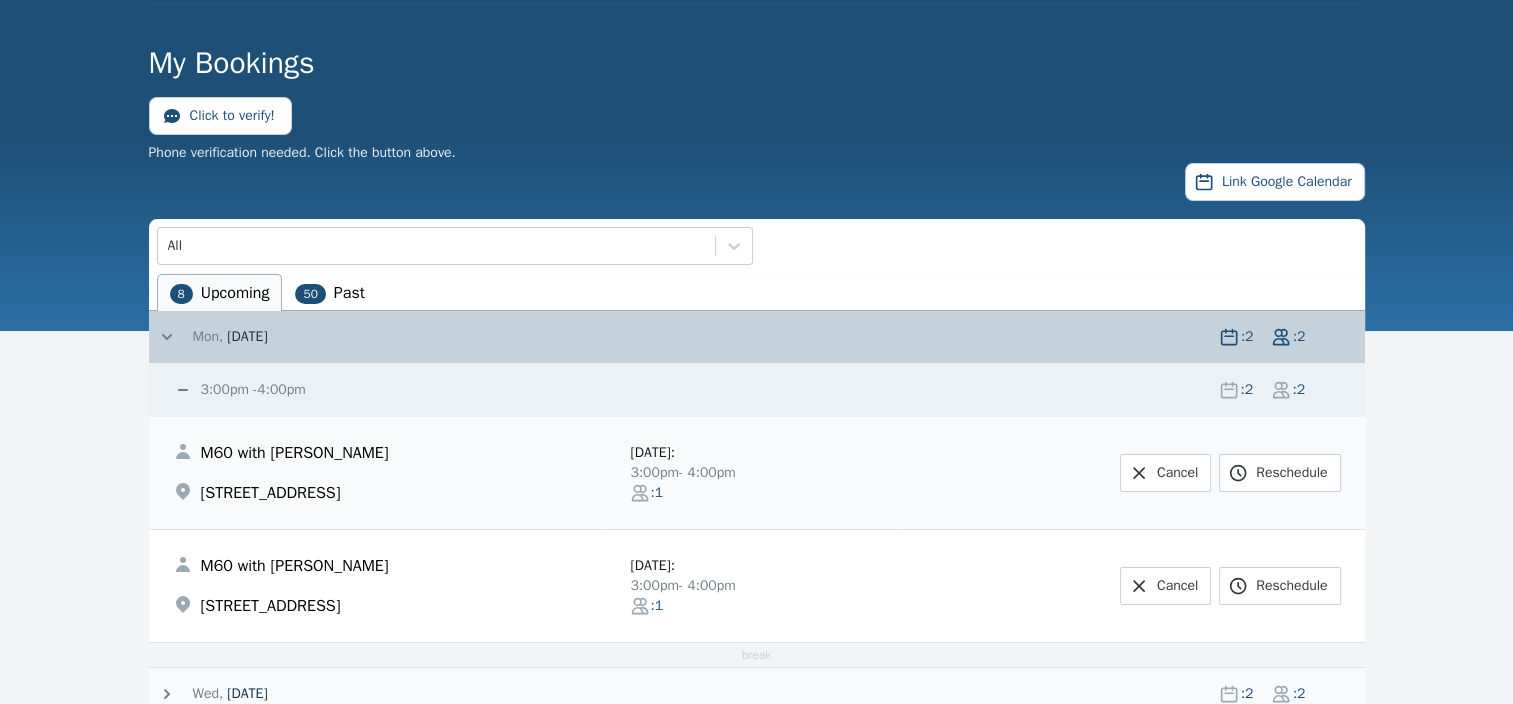 scroll, scrollTop: 215, scrollLeft: 0, axis: vertical 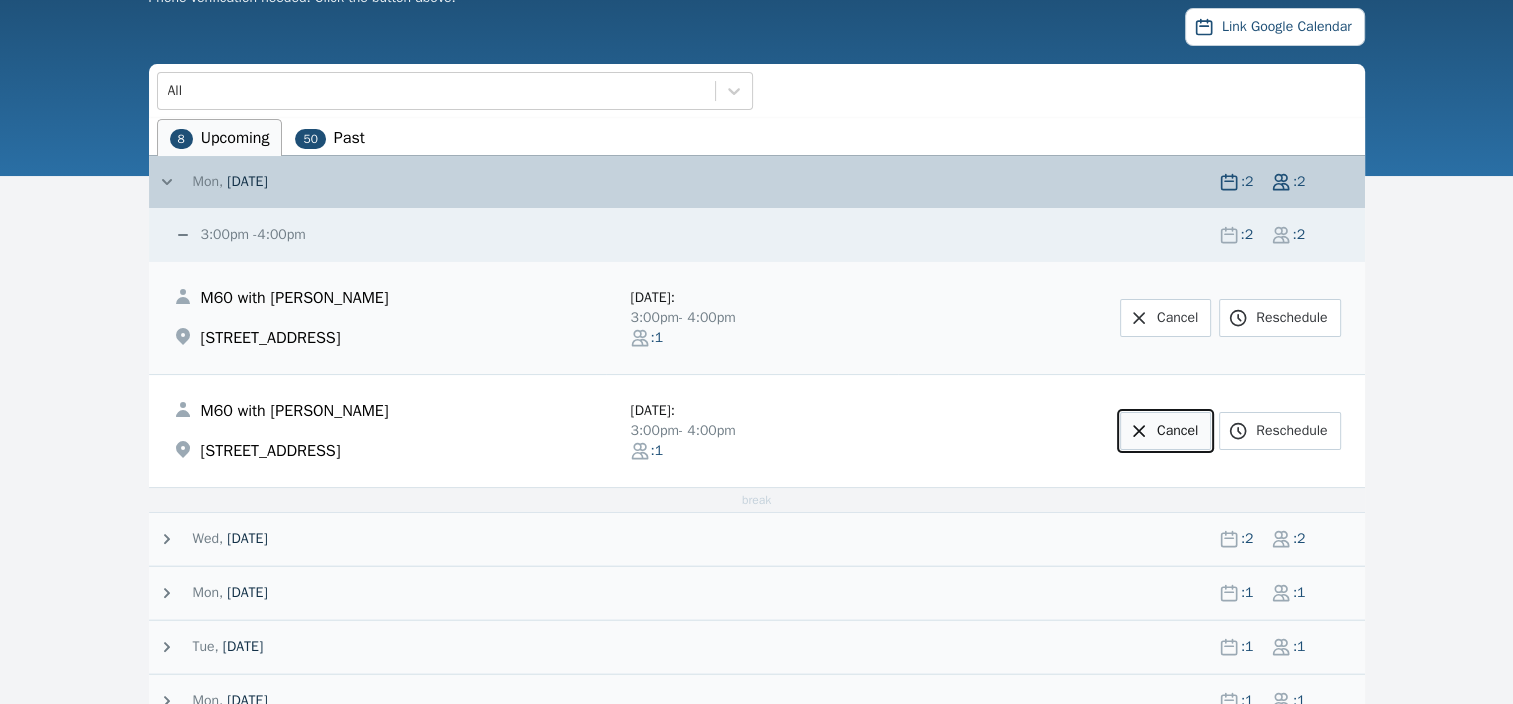 click on "Cancel" at bounding box center [1165, 431] 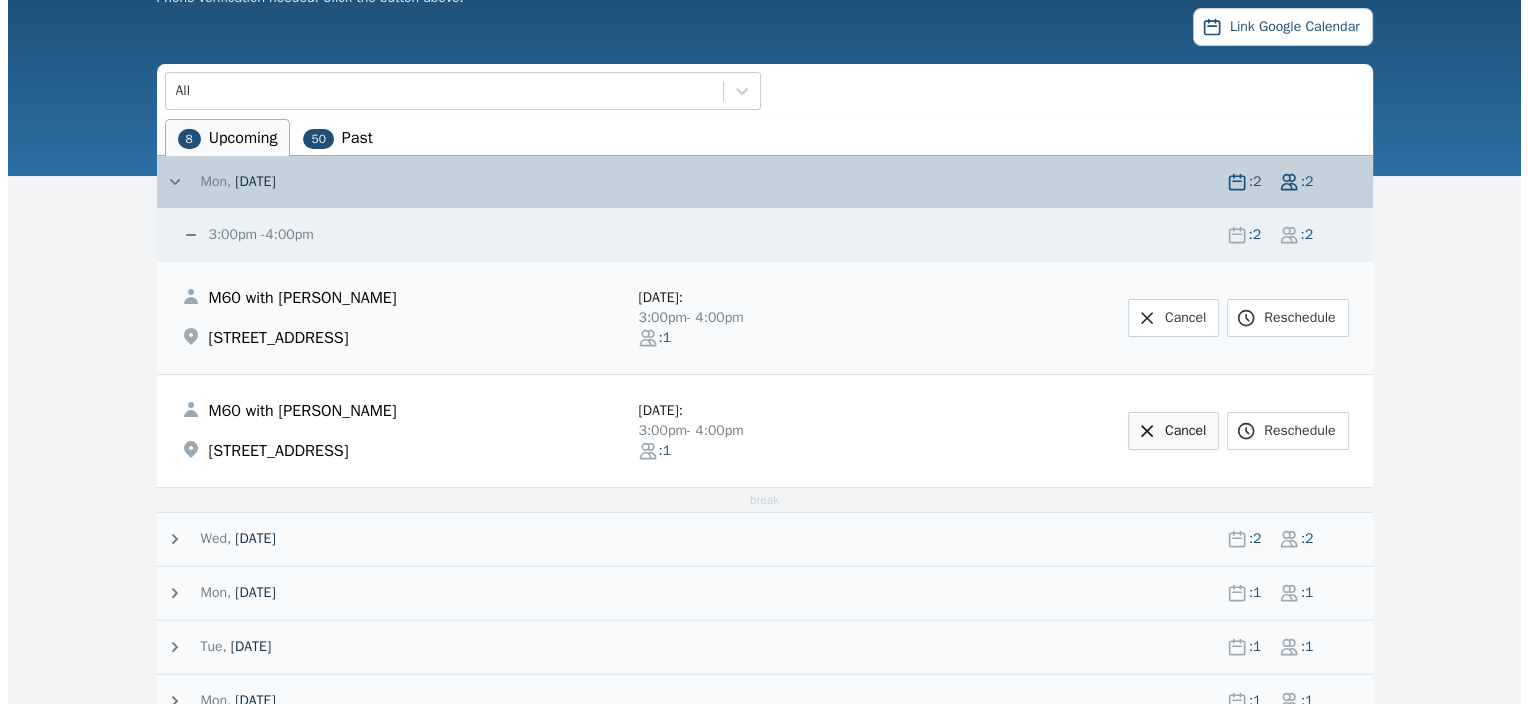 scroll, scrollTop: 0, scrollLeft: 0, axis: both 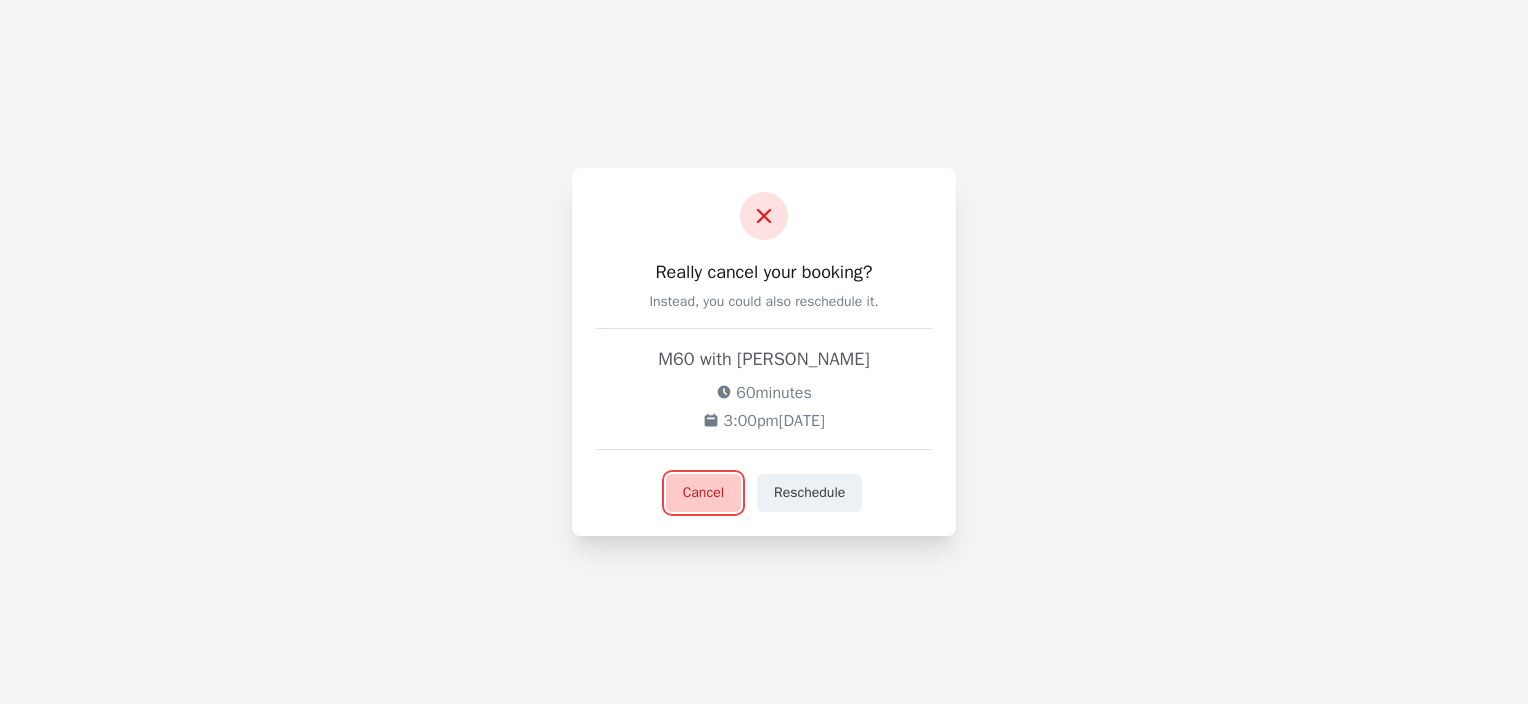 click on "Cancel" at bounding box center [703, 493] 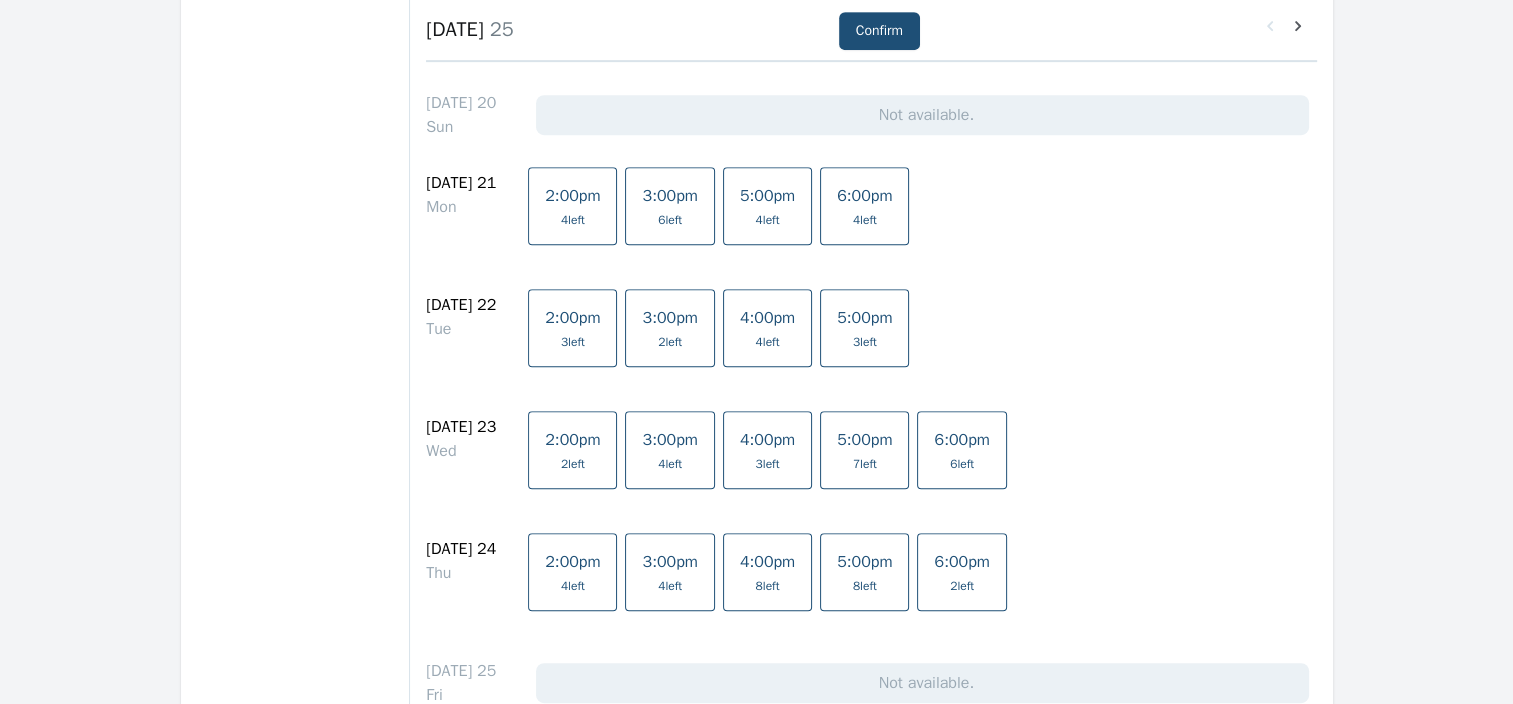 scroll, scrollTop: 939, scrollLeft: 0, axis: vertical 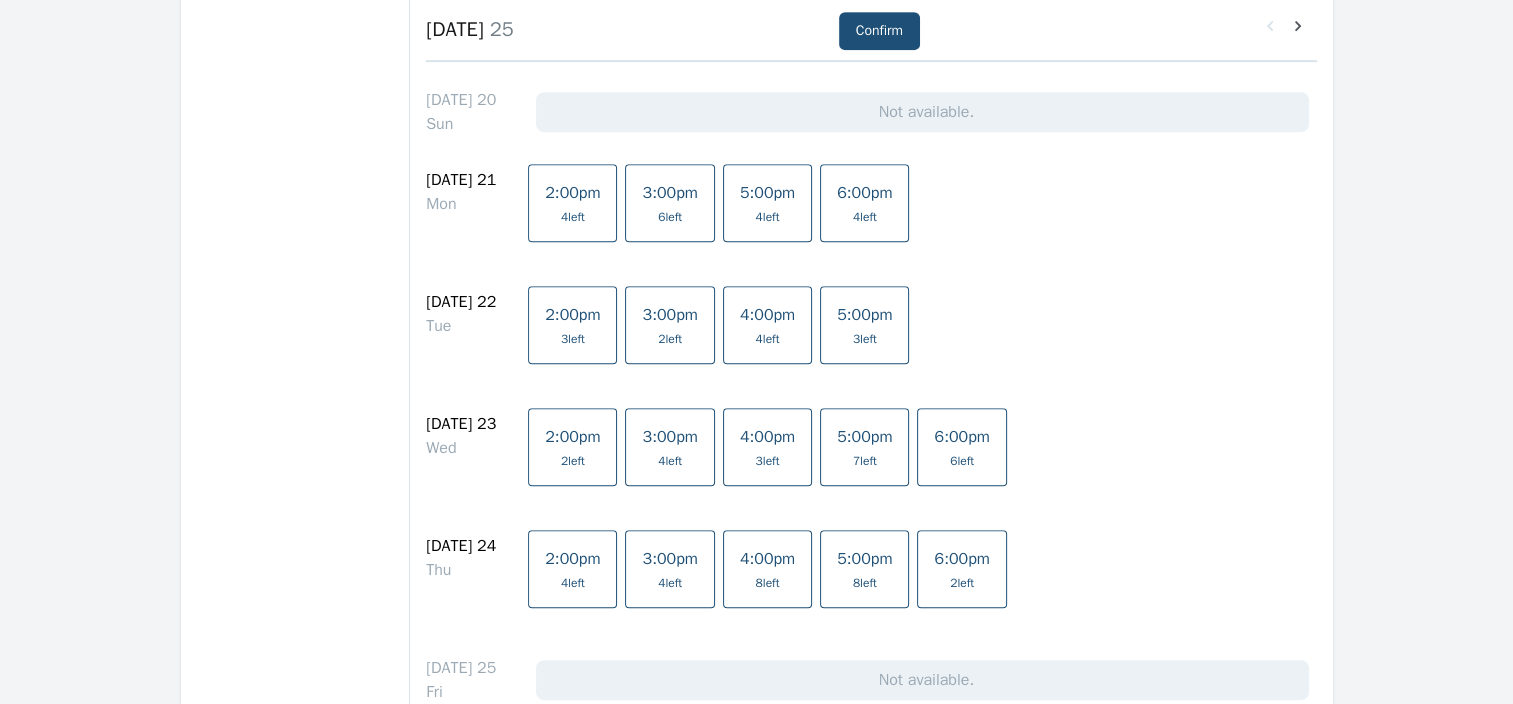 click on "5:00pm 7  left" at bounding box center (864, 447) 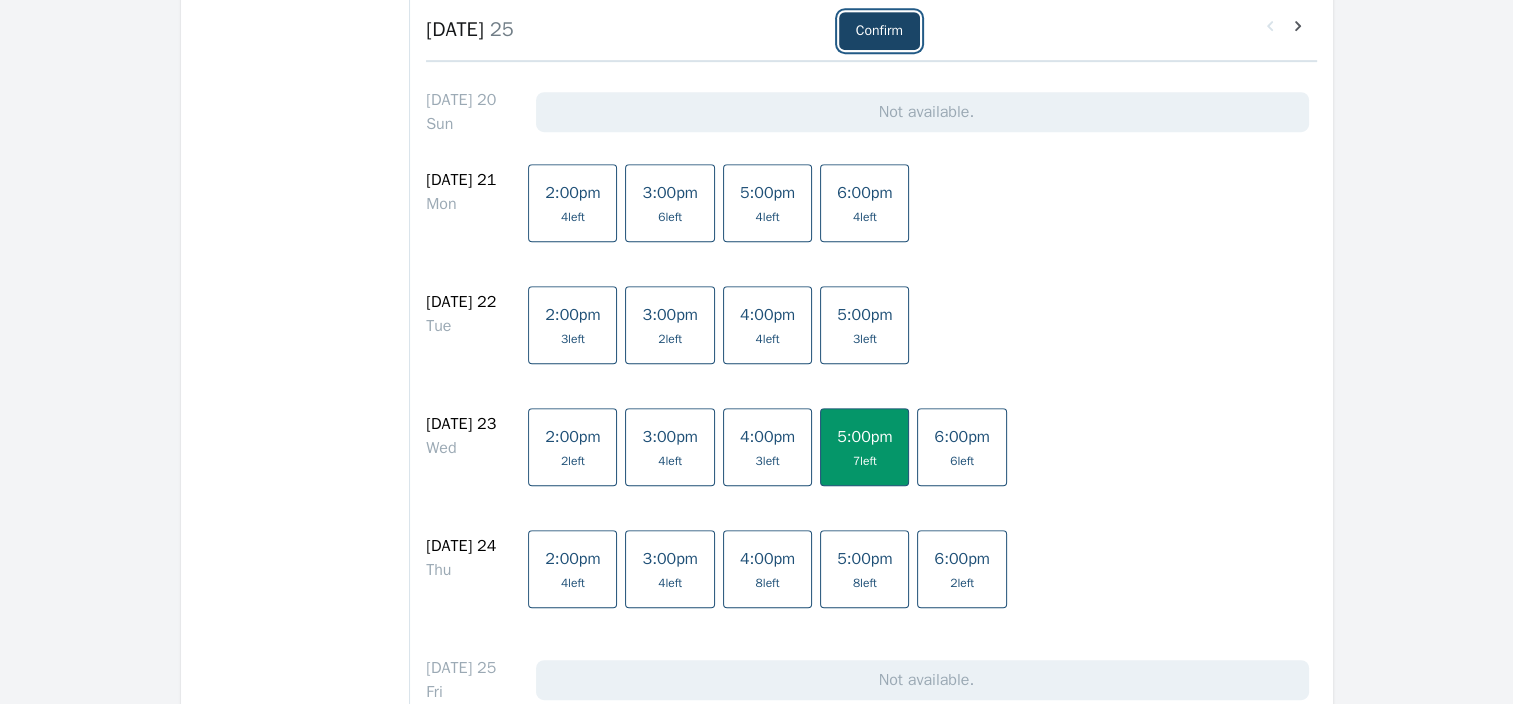click on "Confirm" at bounding box center [879, 31] 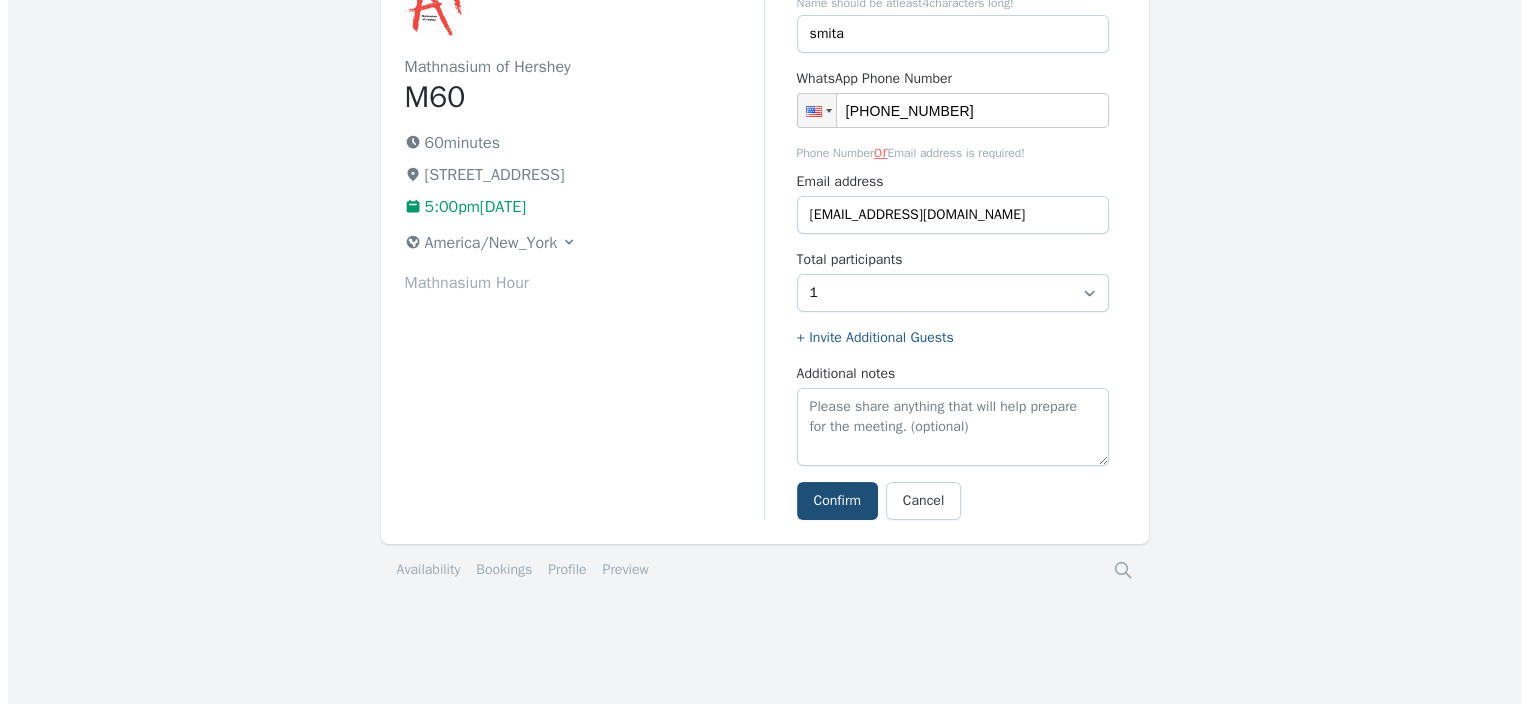 scroll, scrollTop: 0, scrollLeft: 0, axis: both 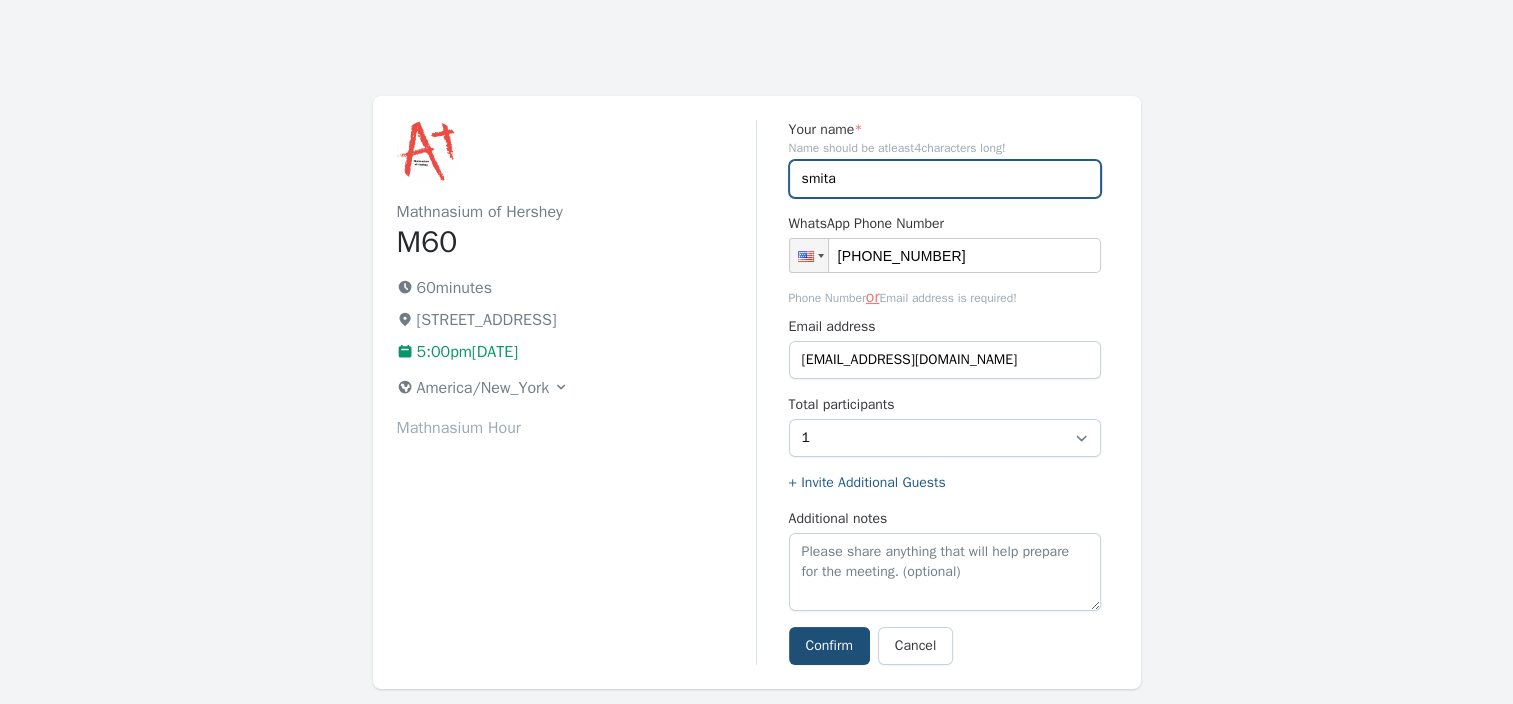 drag, startPoint x: 863, startPoint y: 180, endPoint x: 744, endPoint y: 180, distance: 119 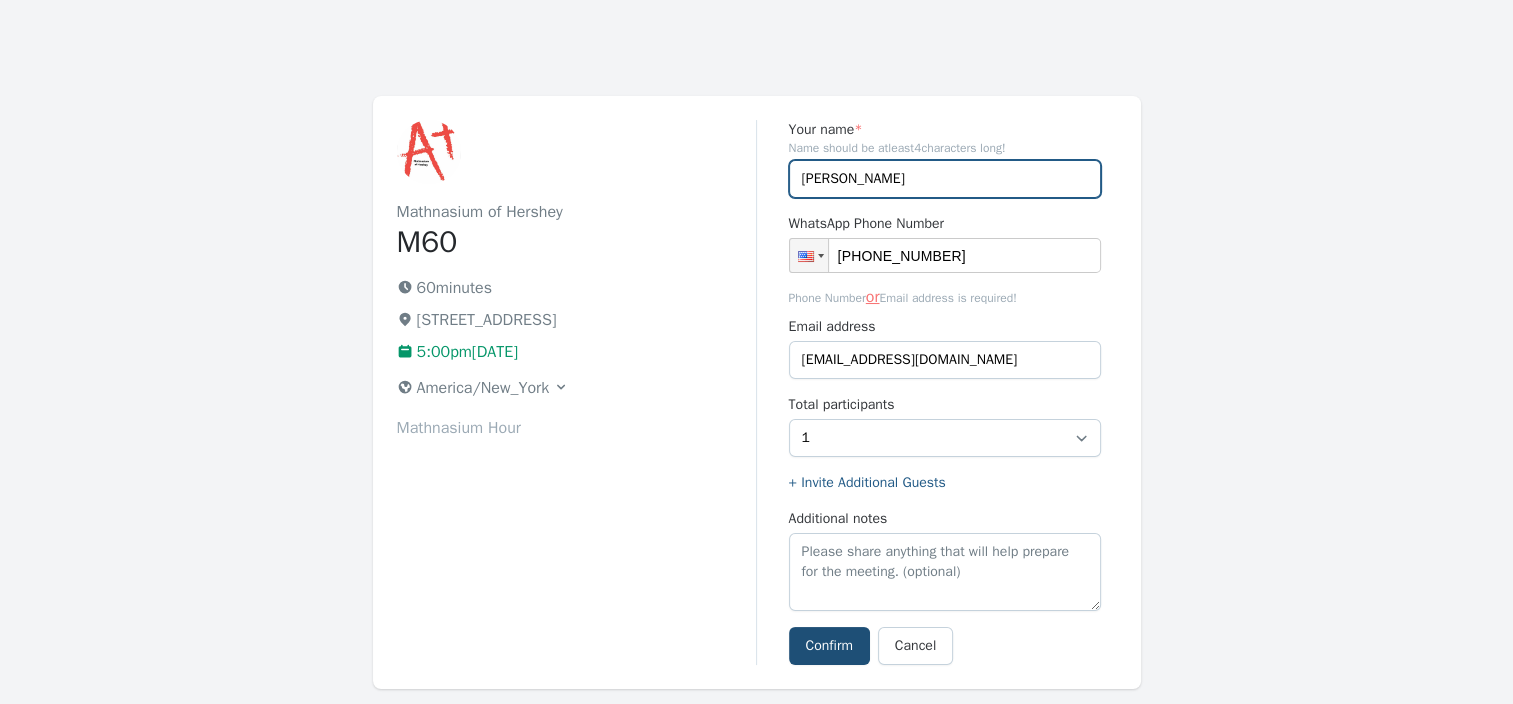 type on "[PERSON_NAME]" 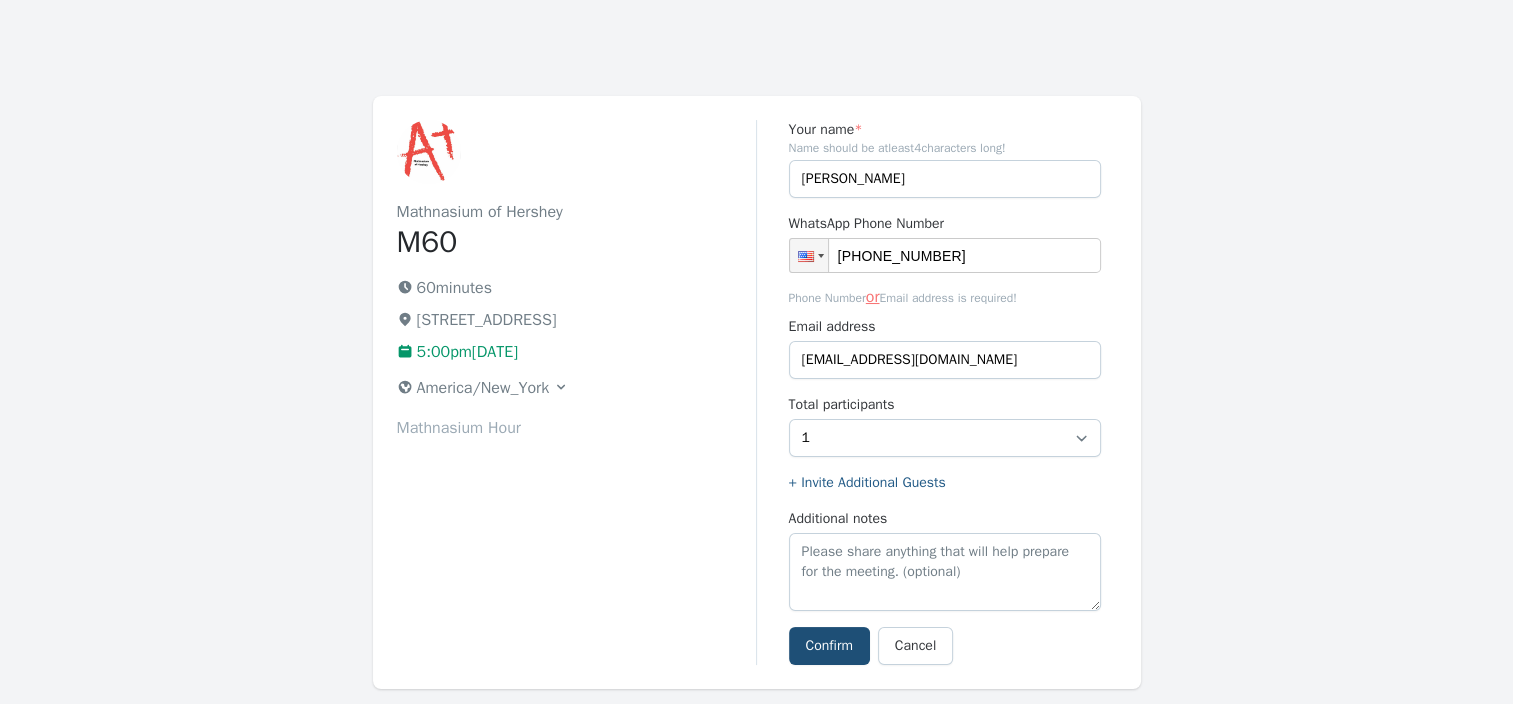 click on "Mathnasium of Hershey M60 60  minutes 759 MIDDLETOWN RD, Hummelstown, PA 17036 5:00pm, Wednesday 23 July 2025 America/New_York Mathnasium Hour" at bounding box center (577, 392) 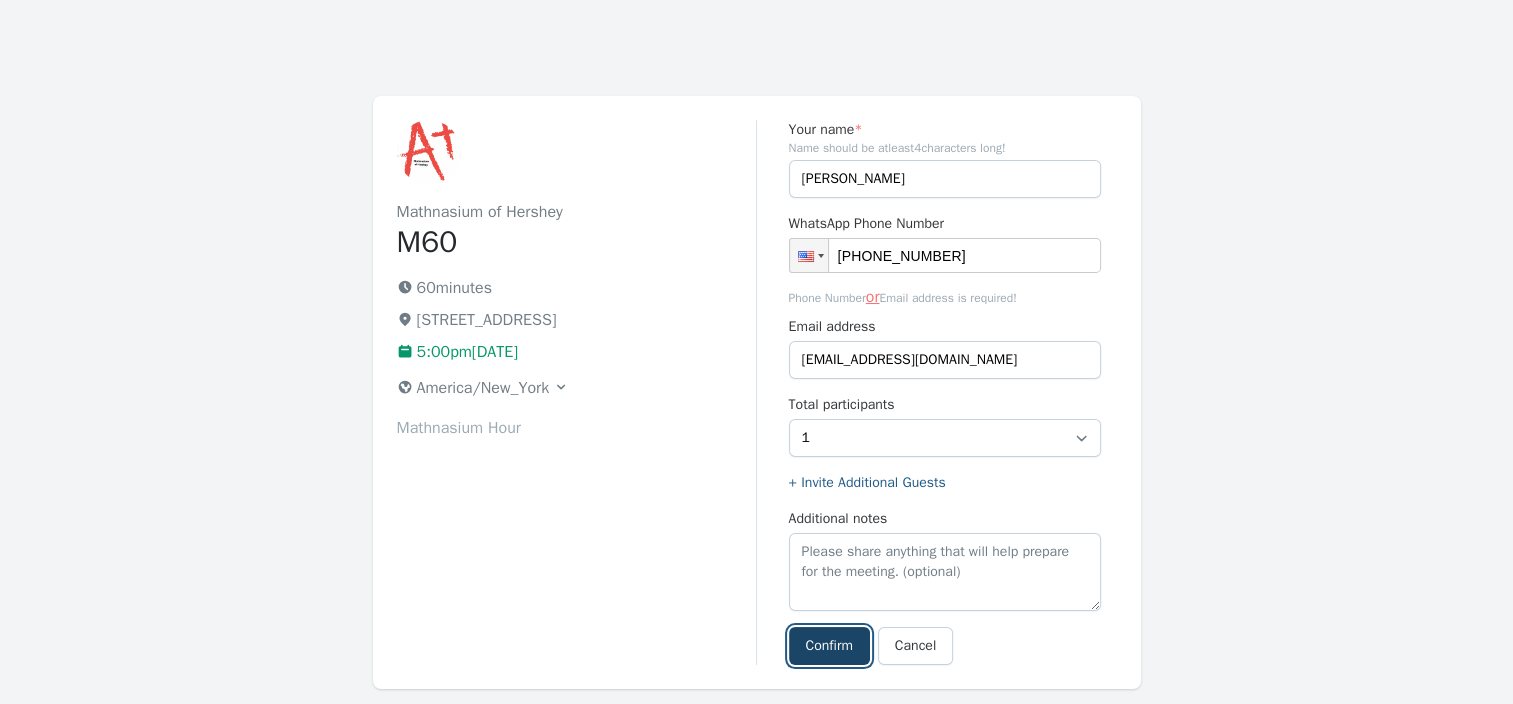 click on "Confirm" at bounding box center (829, 646) 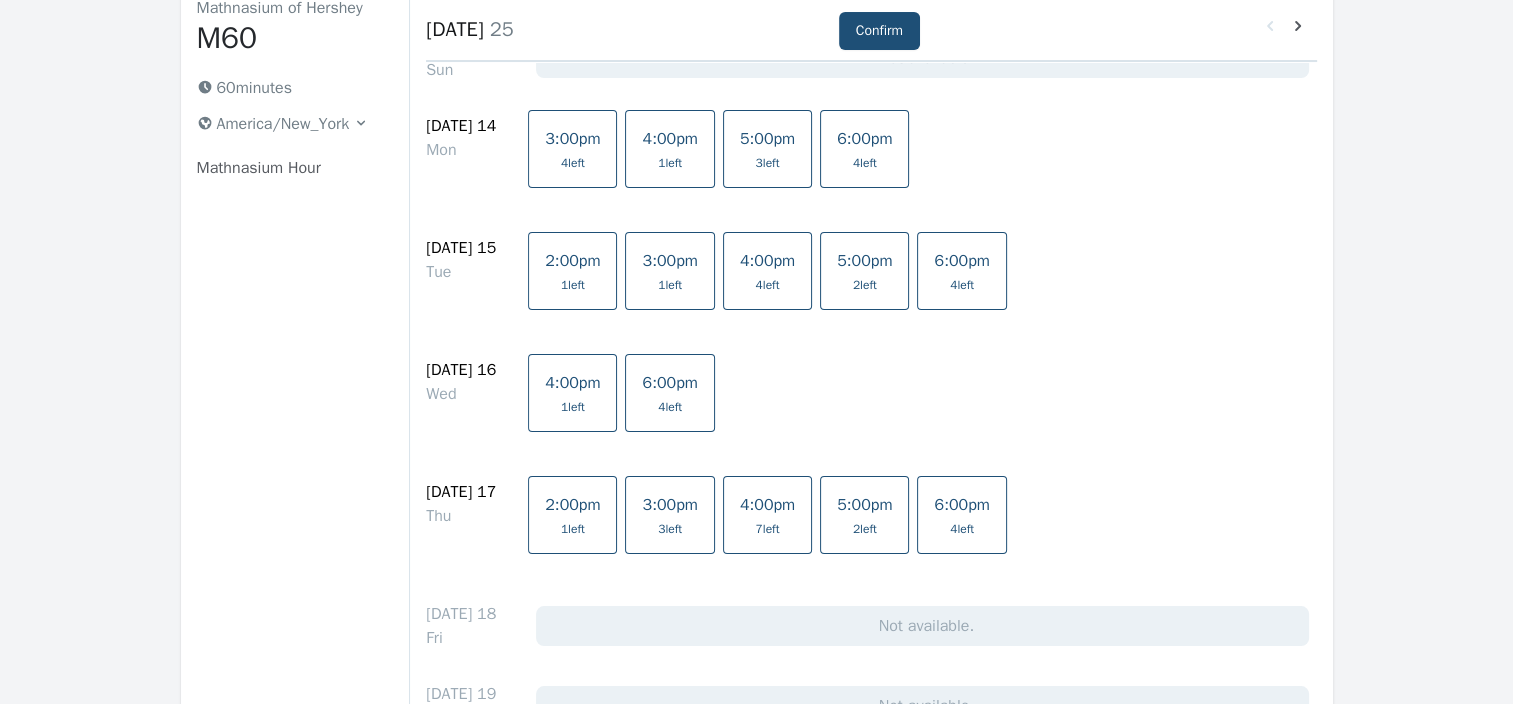 scroll, scrollTop: 0, scrollLeft: 0, axis: both 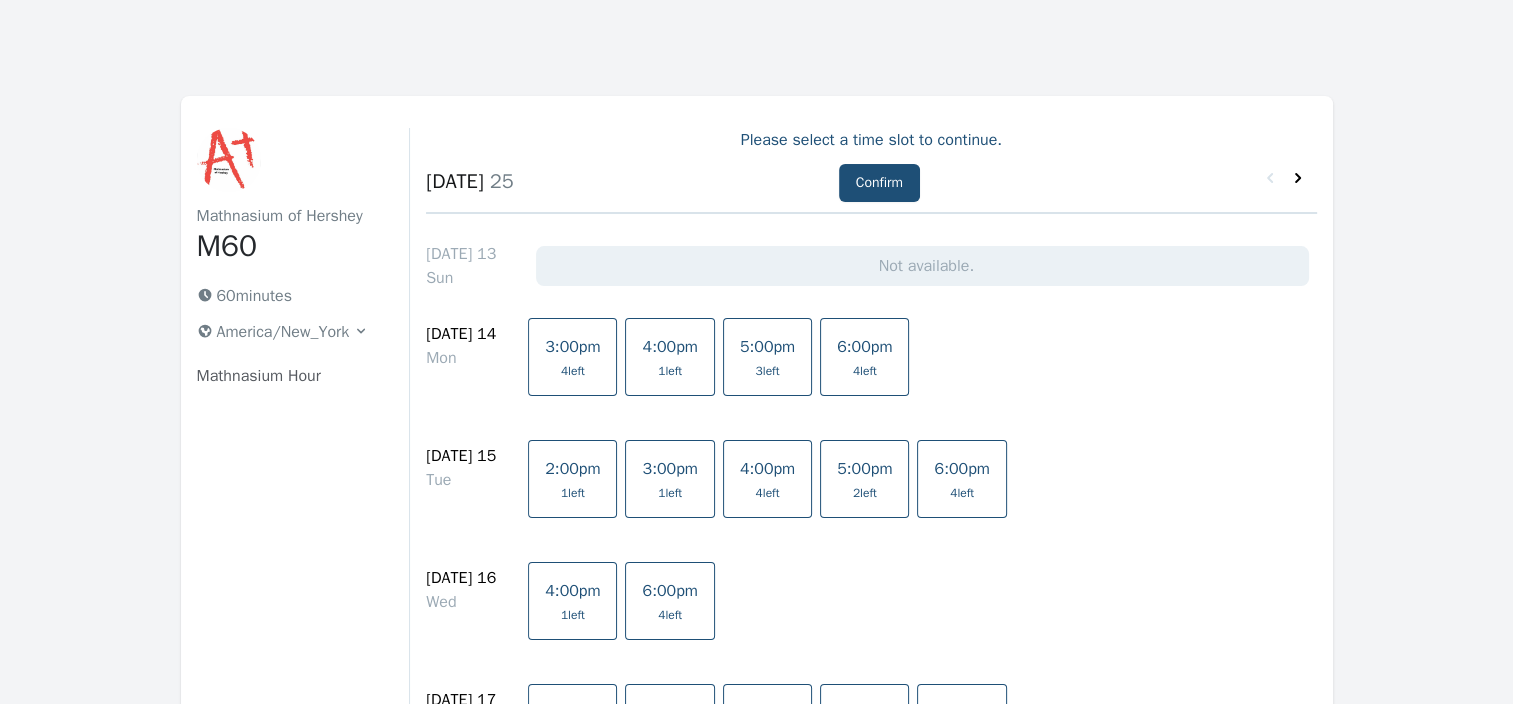 click 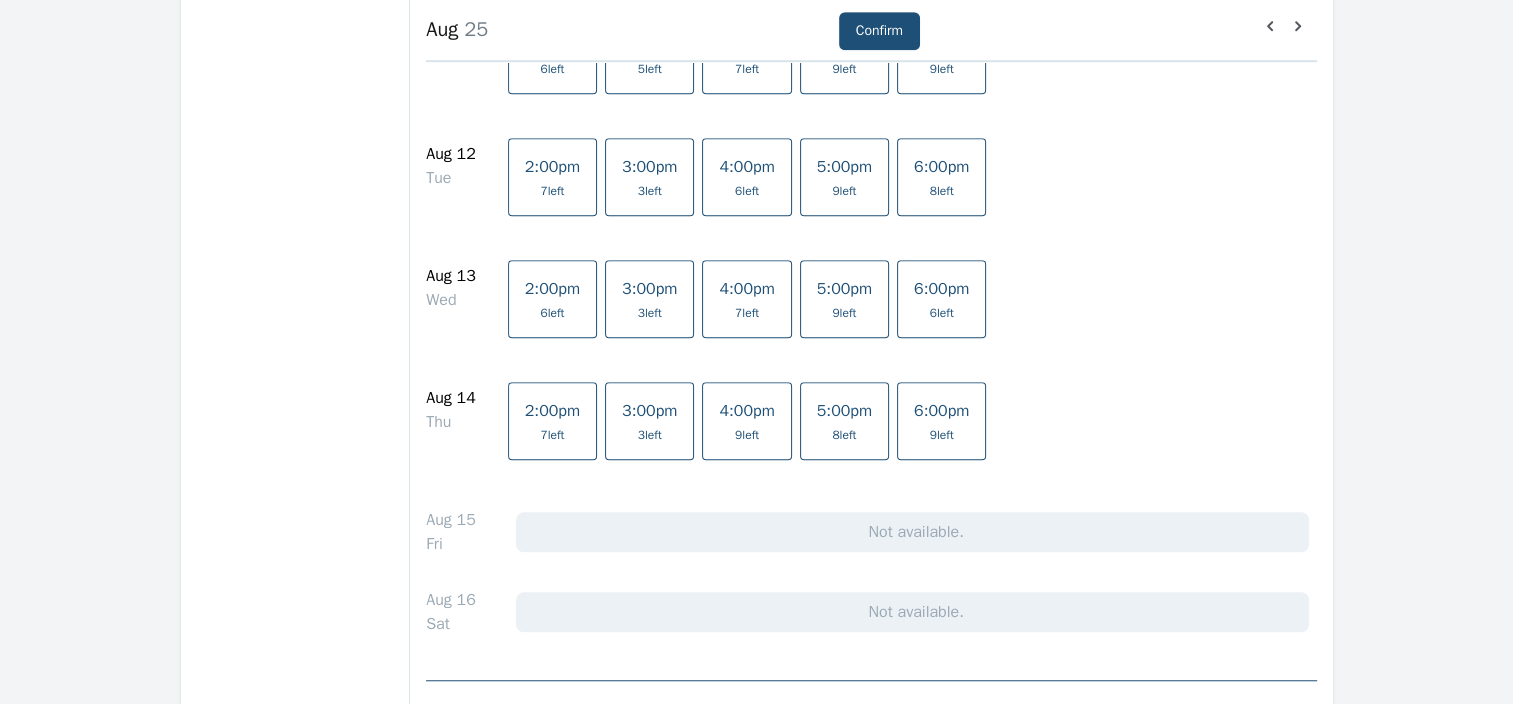 scroll, scrollTop: 1308, scrollLeft: 0, axis: vertical 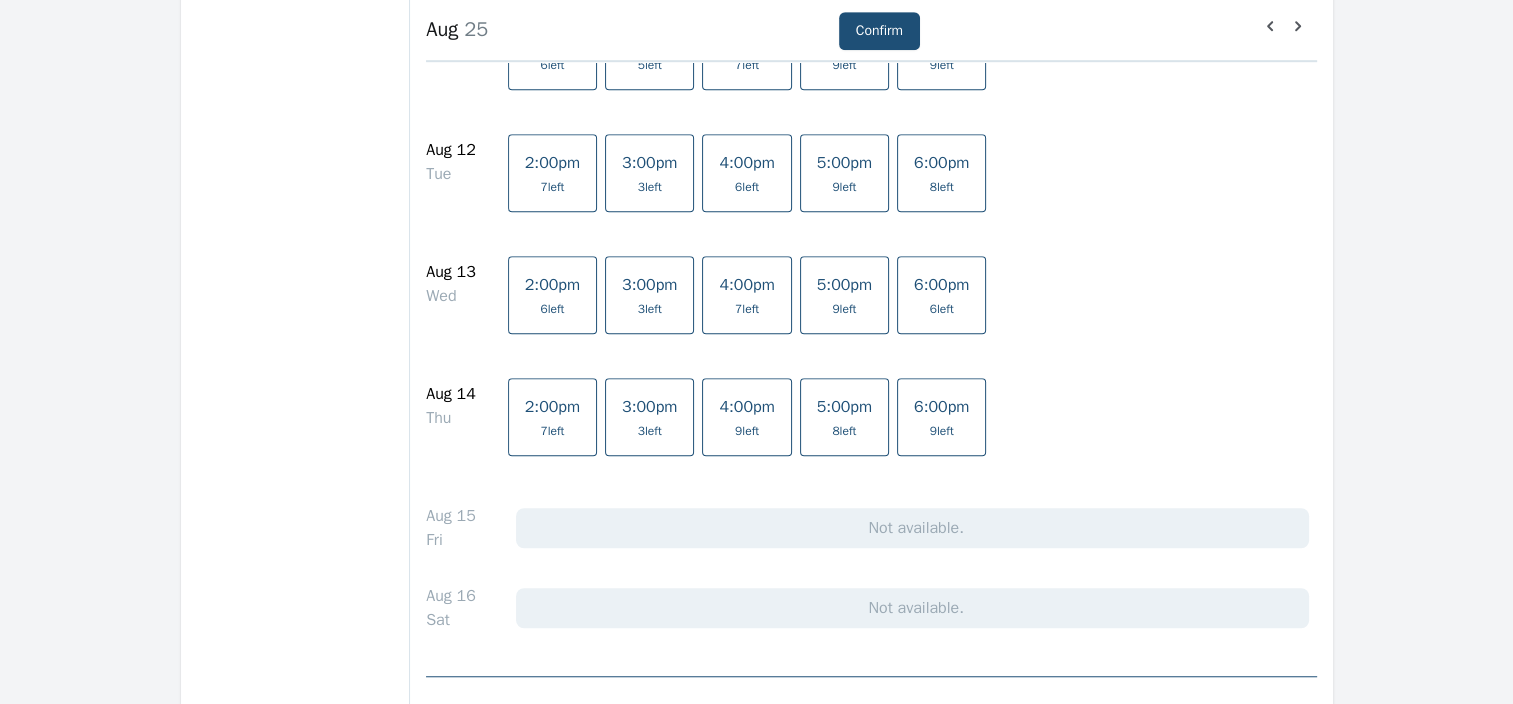 click on "3:00pm 3  left" at bounding box center (649, 417) 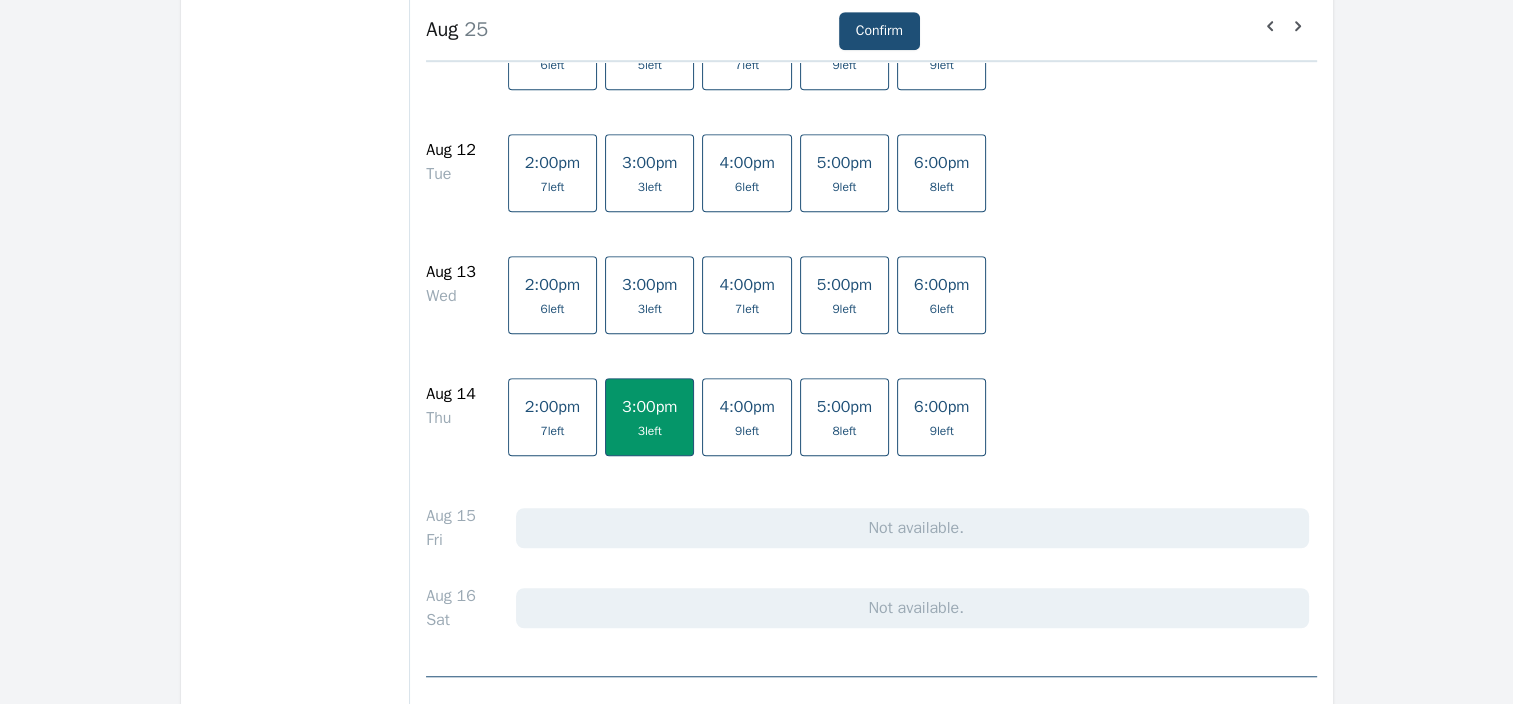 click on "4:00pm 9  left" at bounding box center (746, 417) 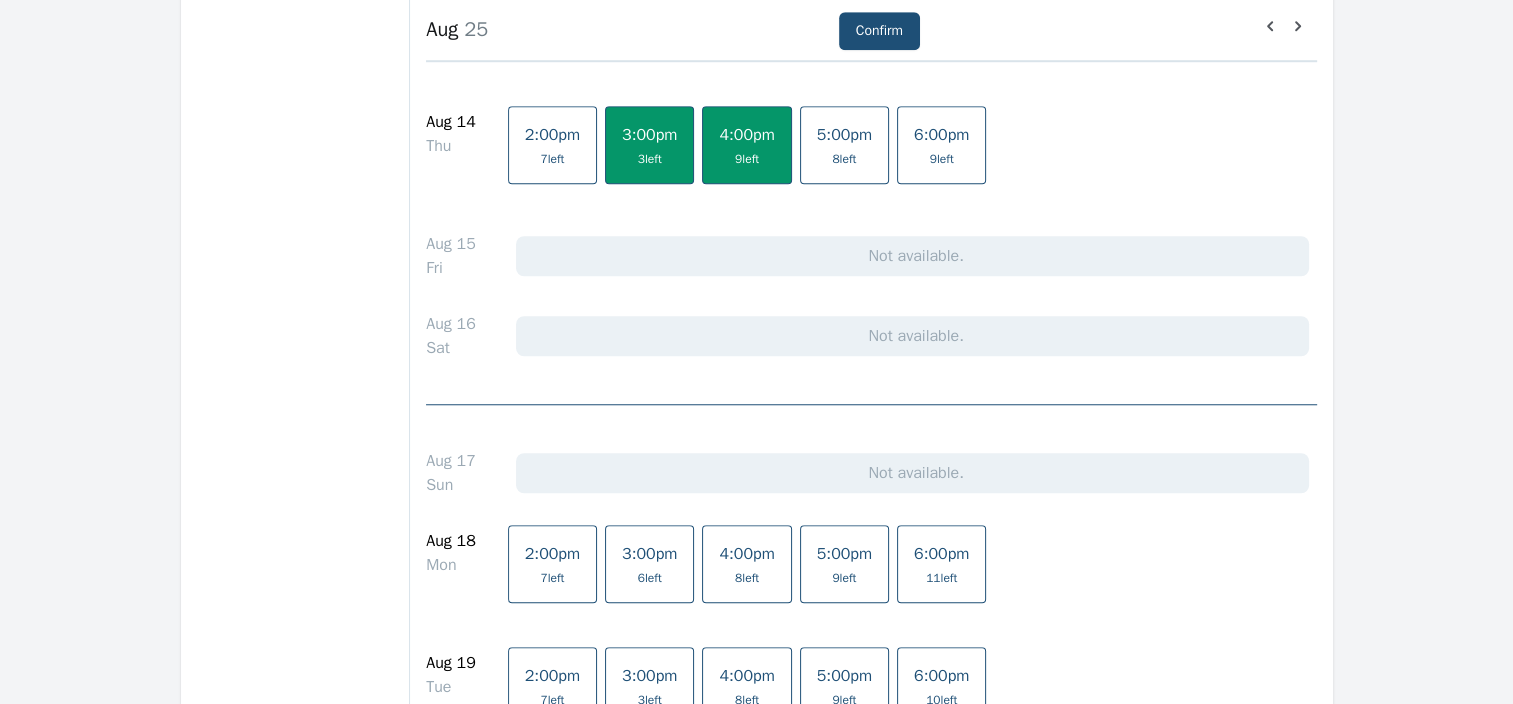 scroll, scrollTop: 1815, scrollLeft: 0, axis: vertical 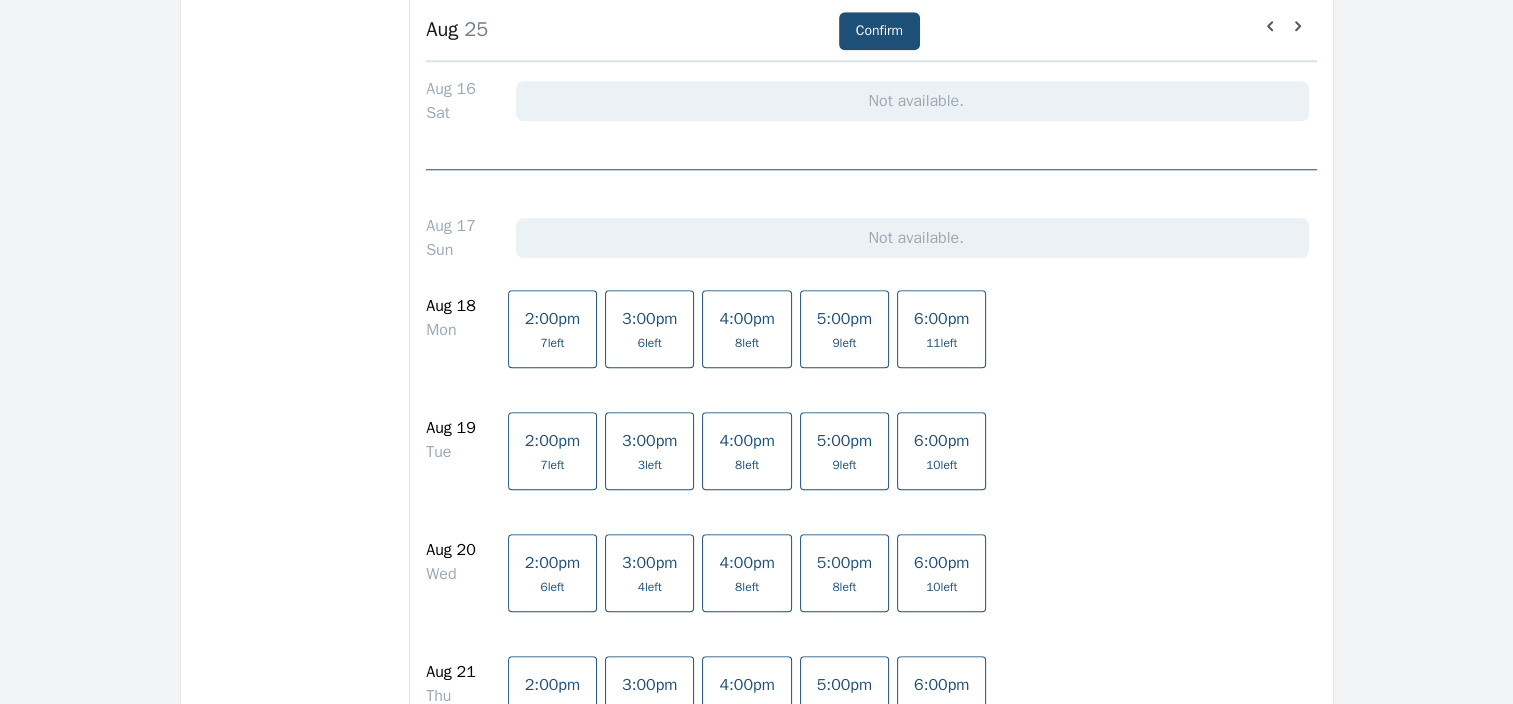 click on "6  left" at bounding box center [650, 343] 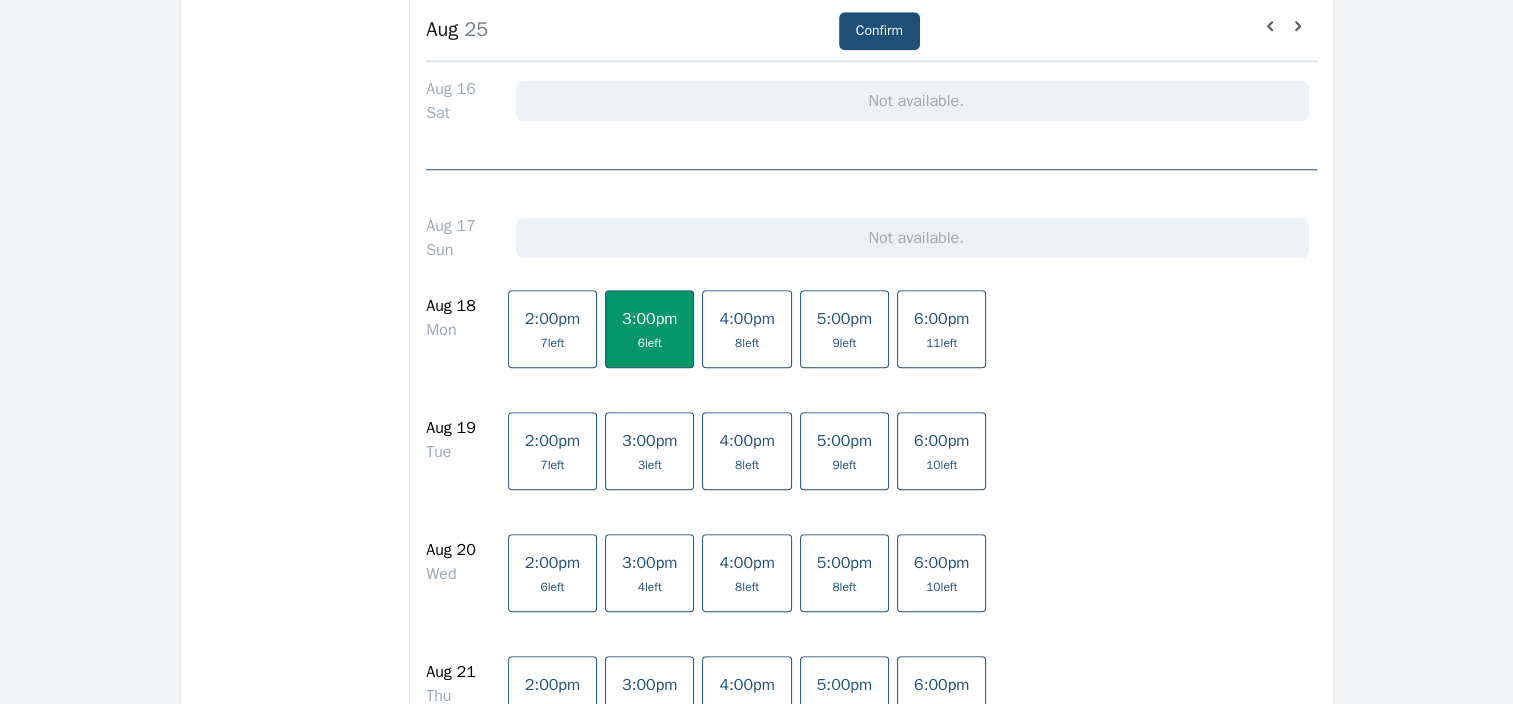 click on "8  left" at bounding box center [746, 343] 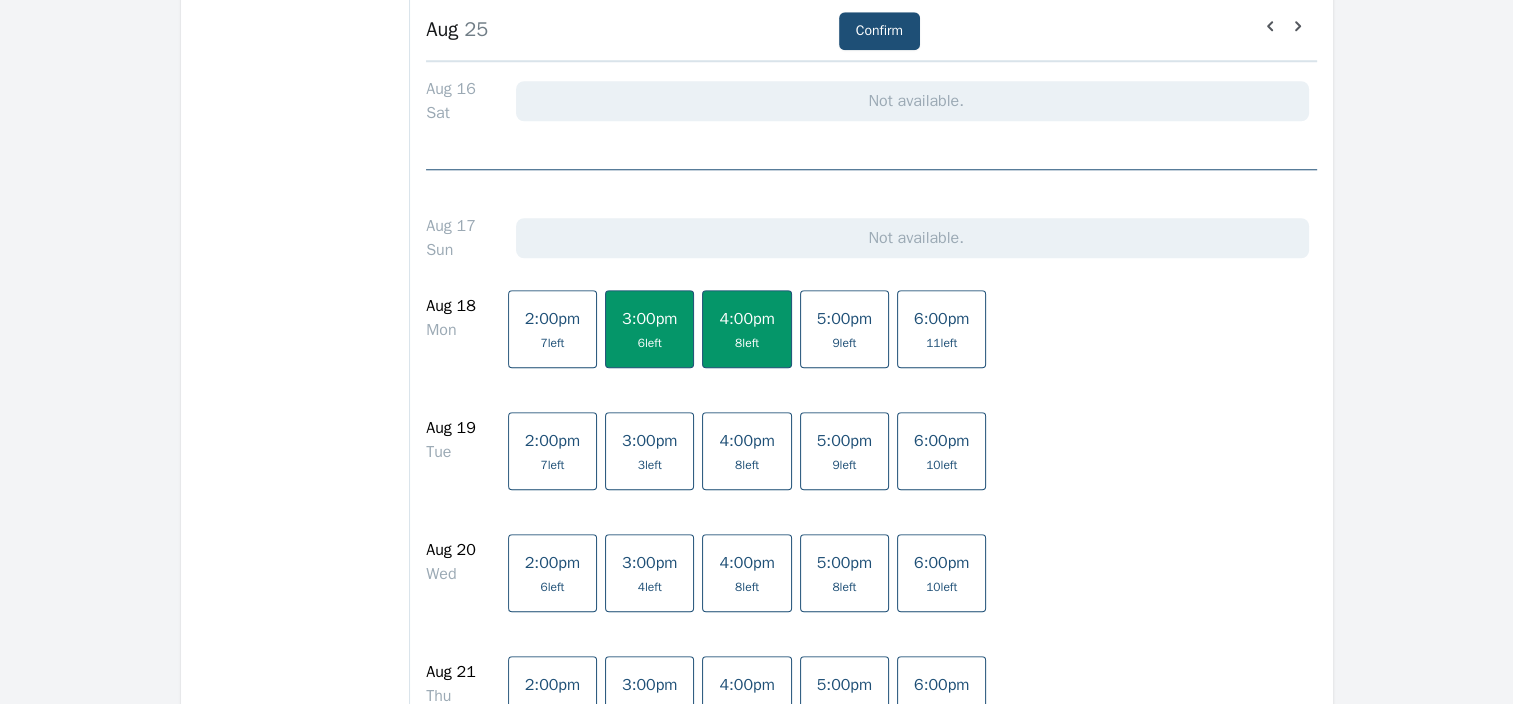 click on "2:00pm" at bounding box center [552, 441] 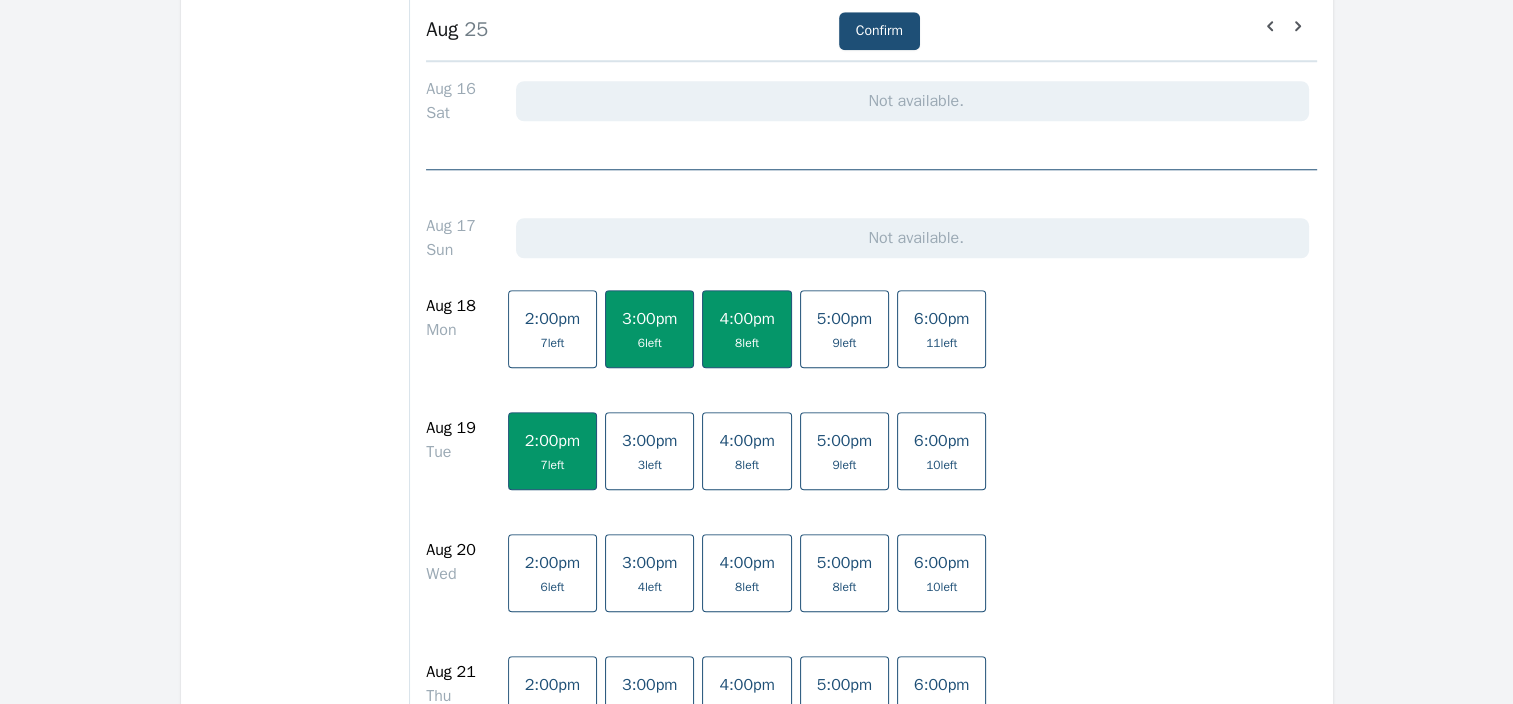 click on "3:00pm" at bounding box center (649, 563) 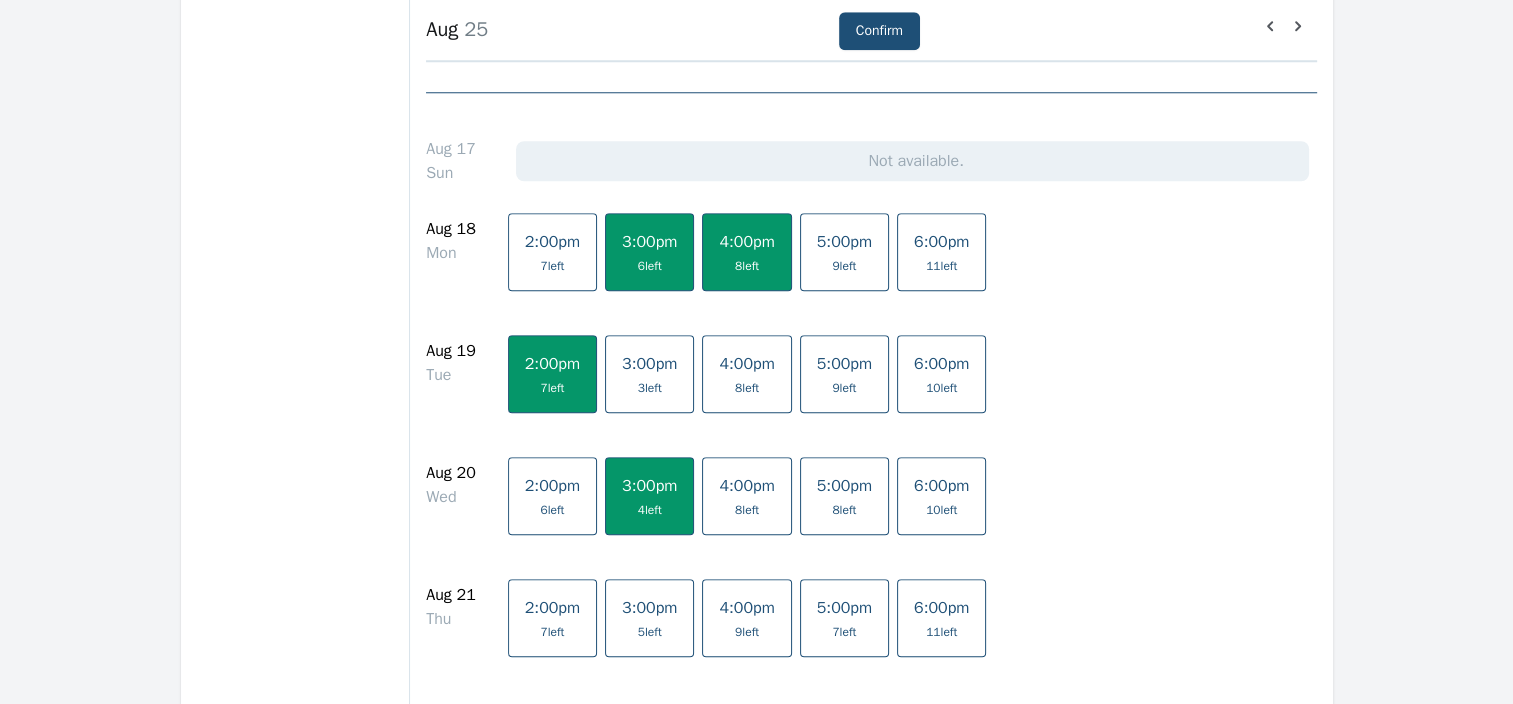 scroll, scrollTop: 1900, scrollLeft: 0, axis: vertical 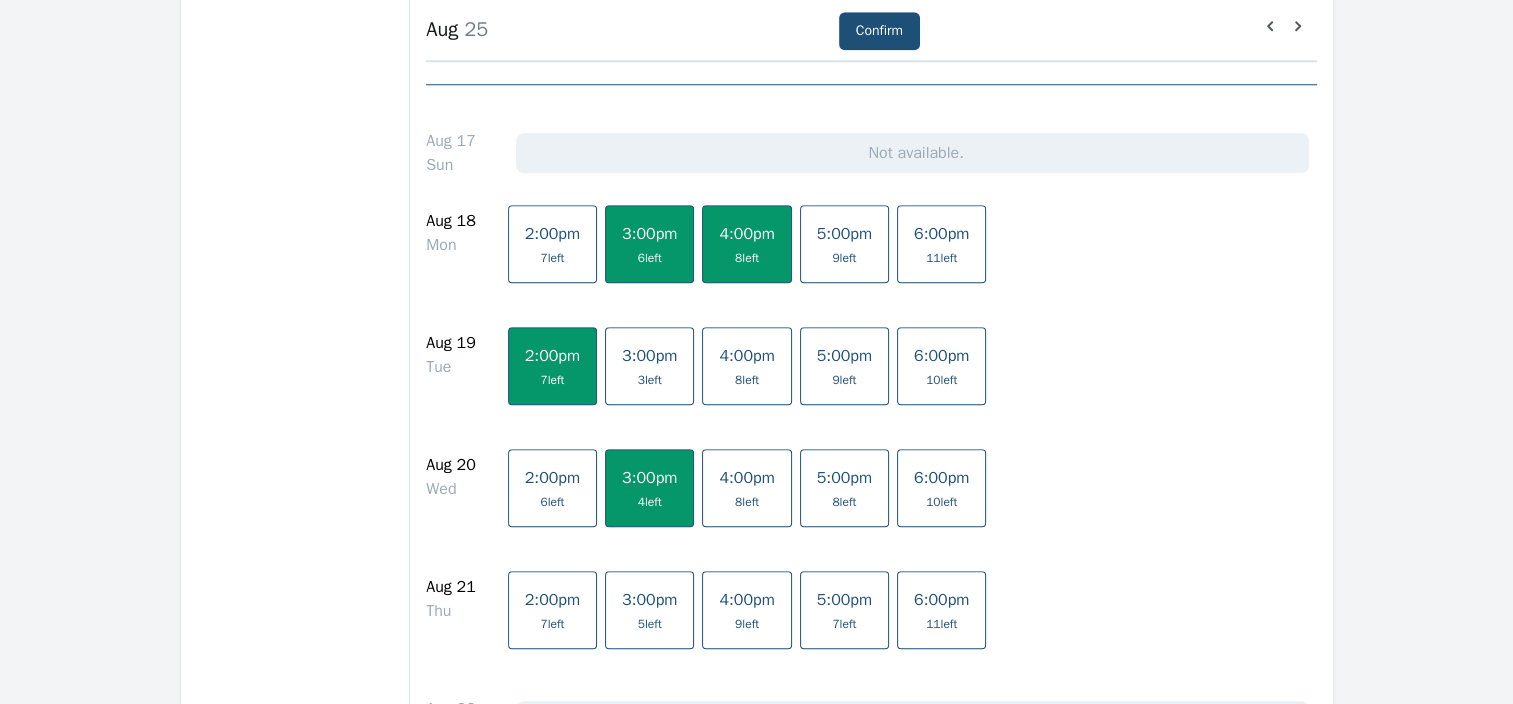 click on "5  left" at bounding box center (650, 624) 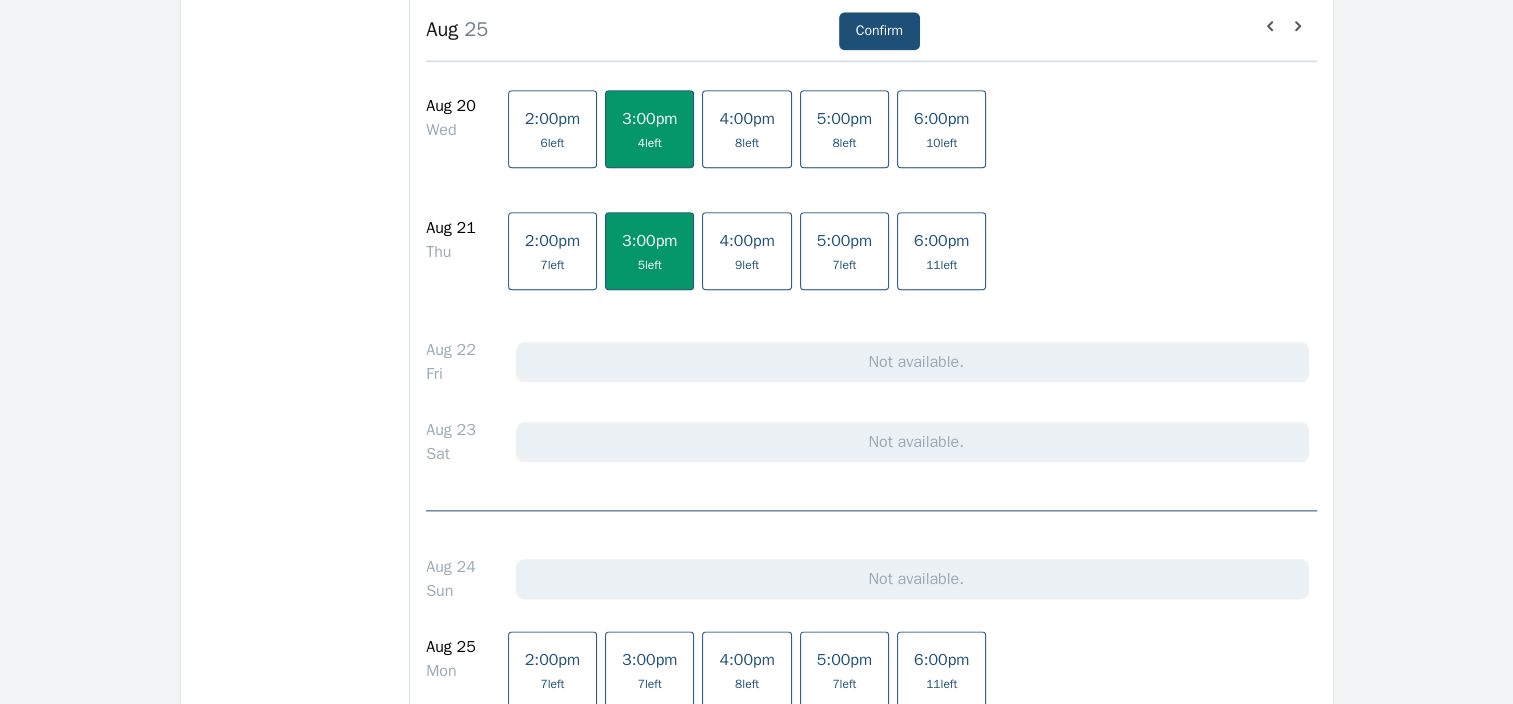 scroll, scrollTop: 2258, scrollLeft: 0, axis: vertical 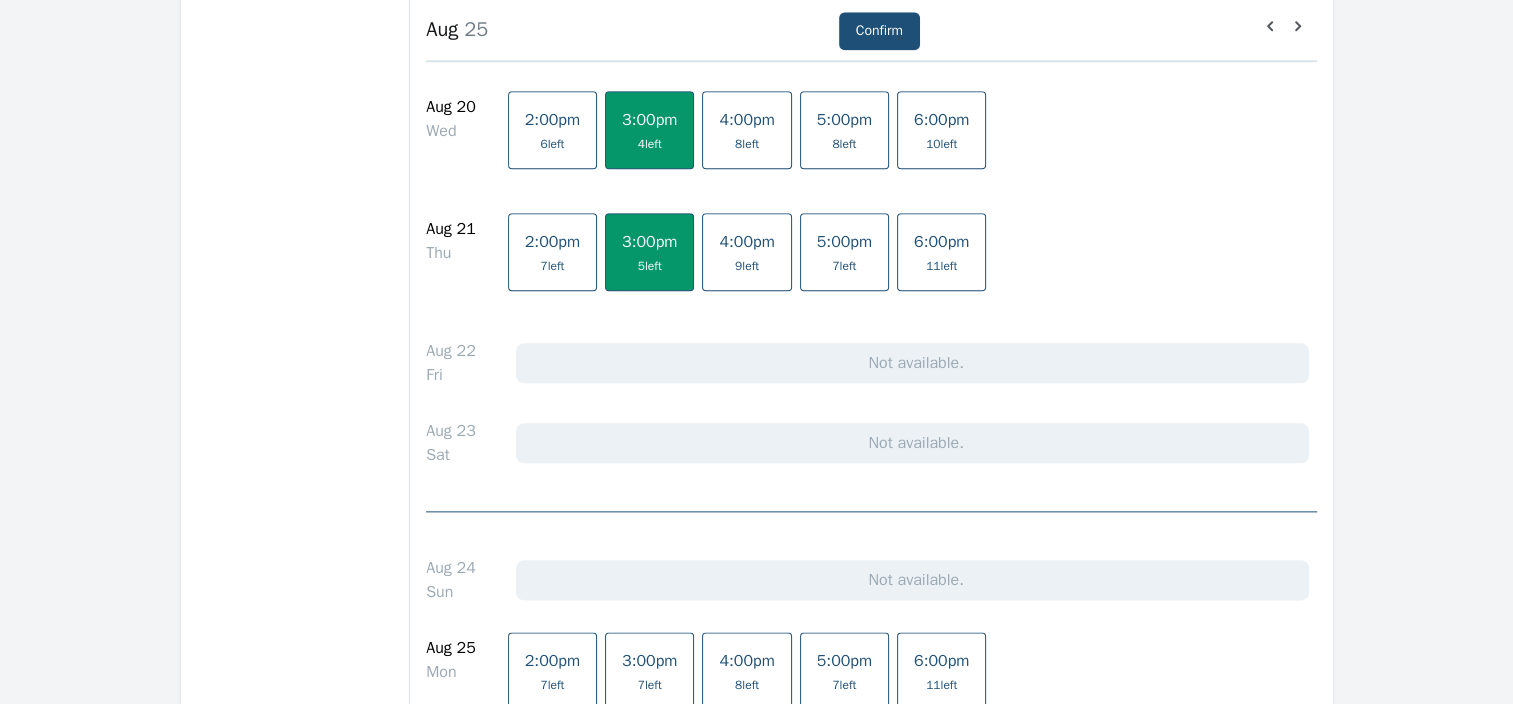 click on "8  left" at bounding box center (747, 144) 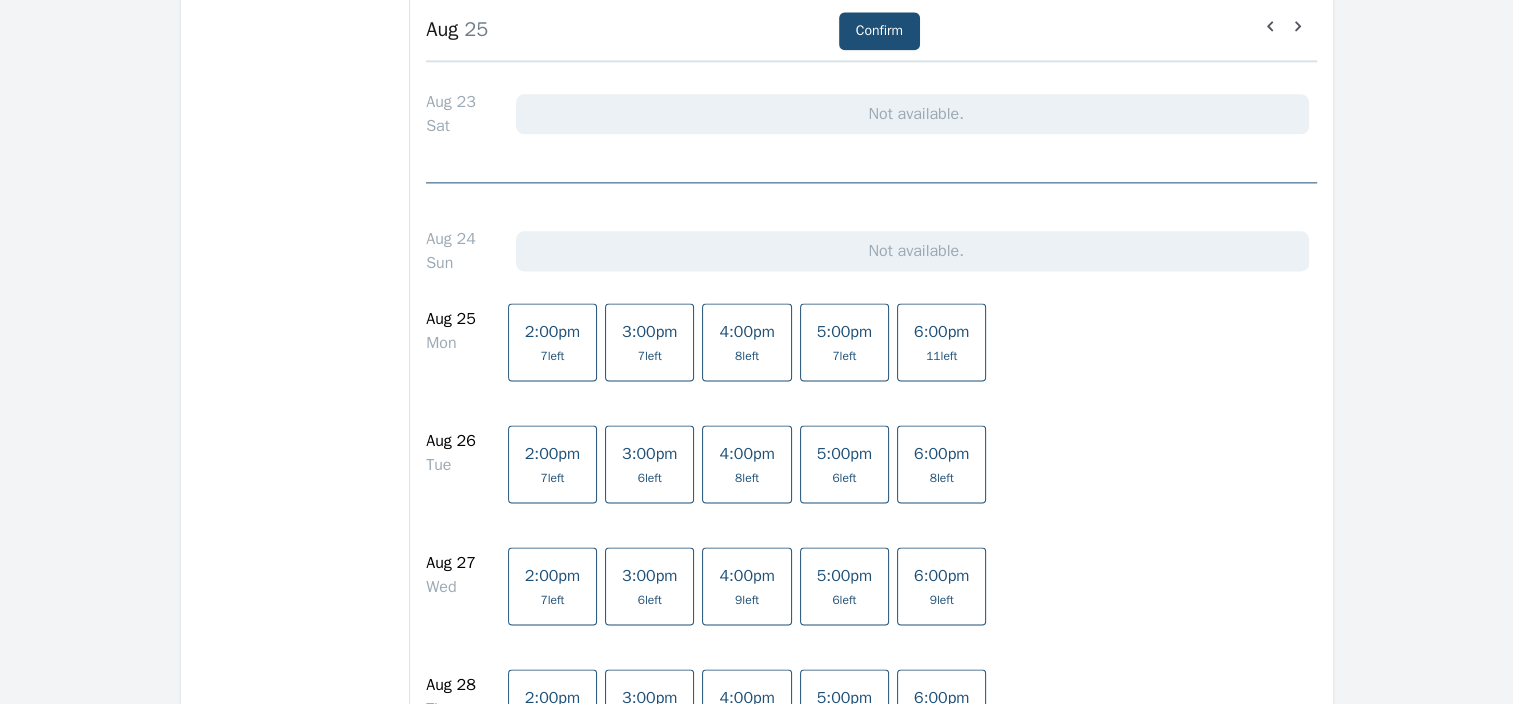 scroll, scrollTop: 2588, scrollLeft: 0, axis: vertical 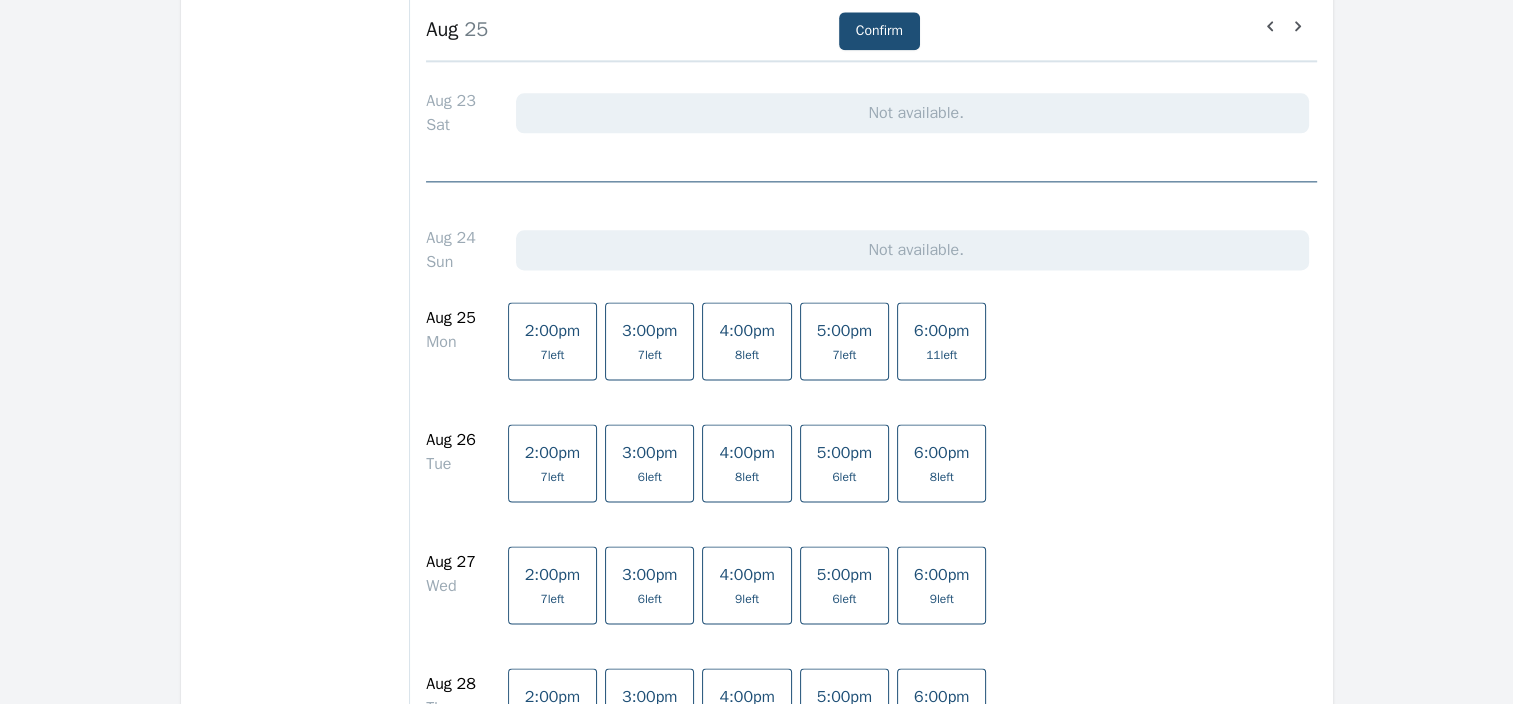click on "4:00pm 8  left" at bounding box center (746, 341) 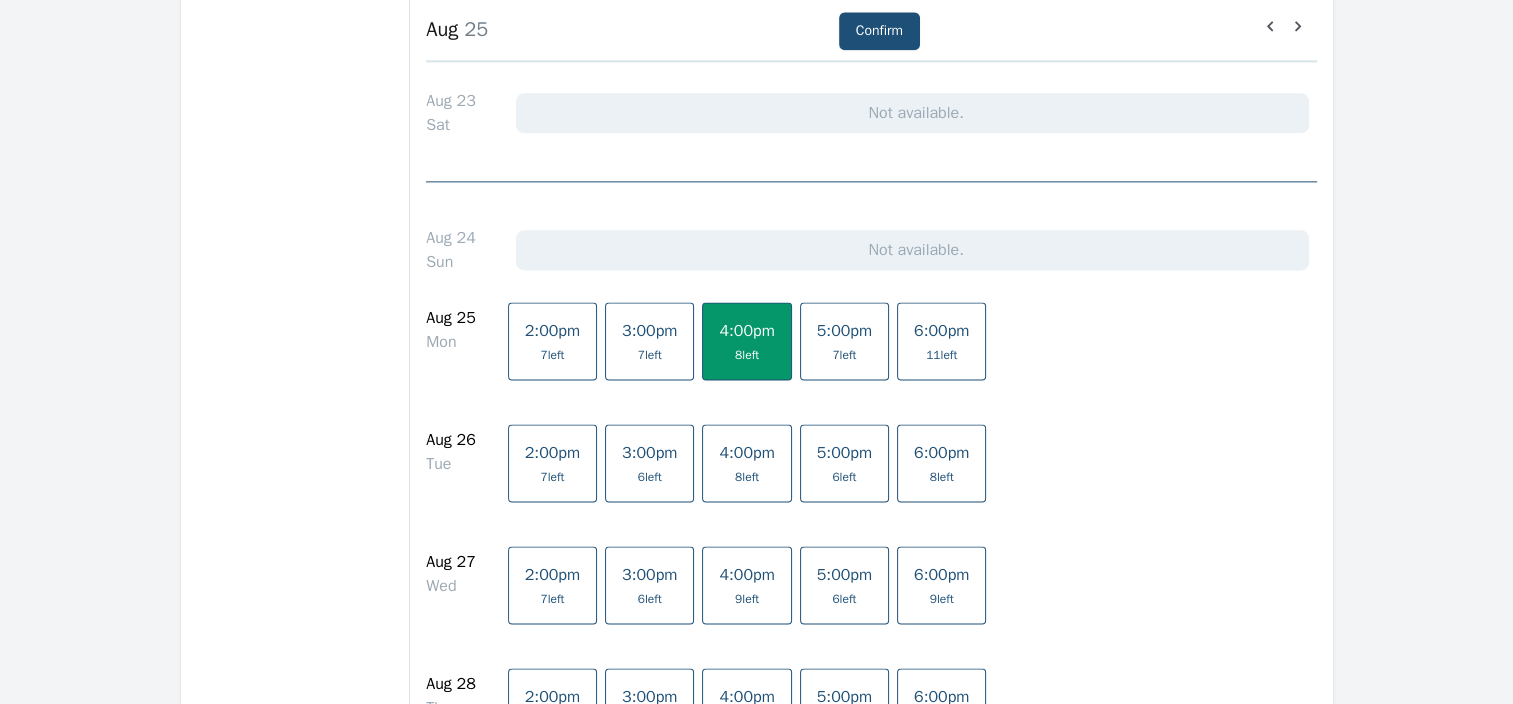 click on "4:00pm" at bounding box center (746, 575) 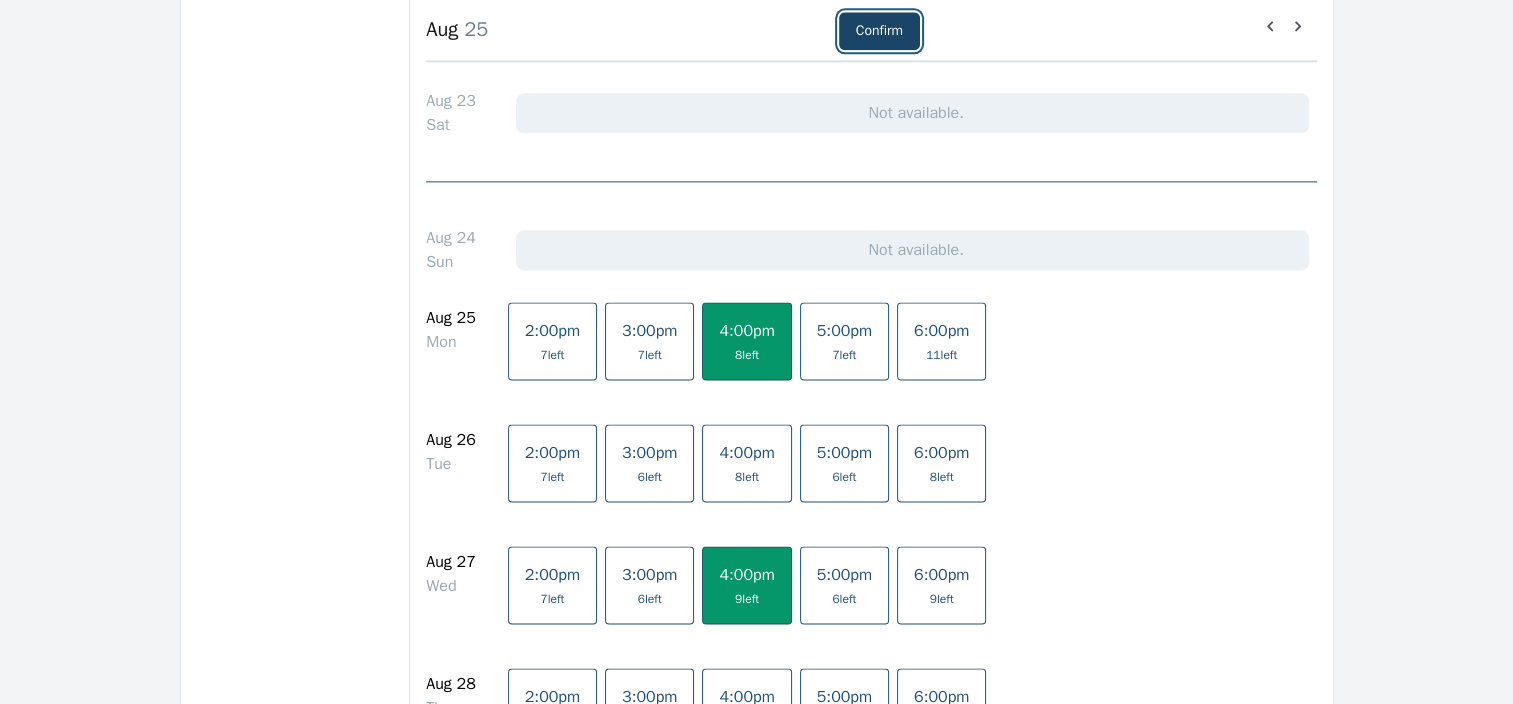 click on "Confirm" at bounding box center [879, 31] 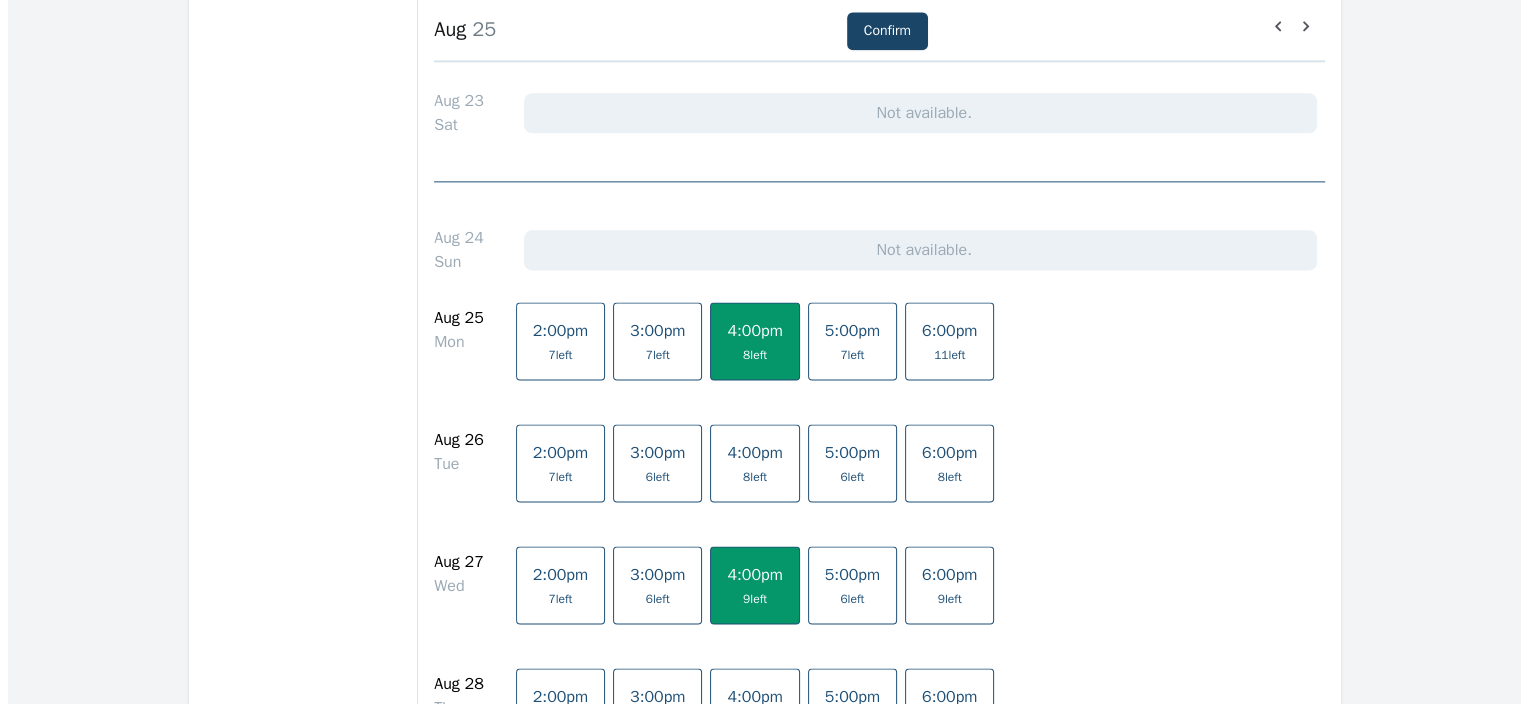 scroll, scrollTop: 0, scrollLeft: 0, axis: both 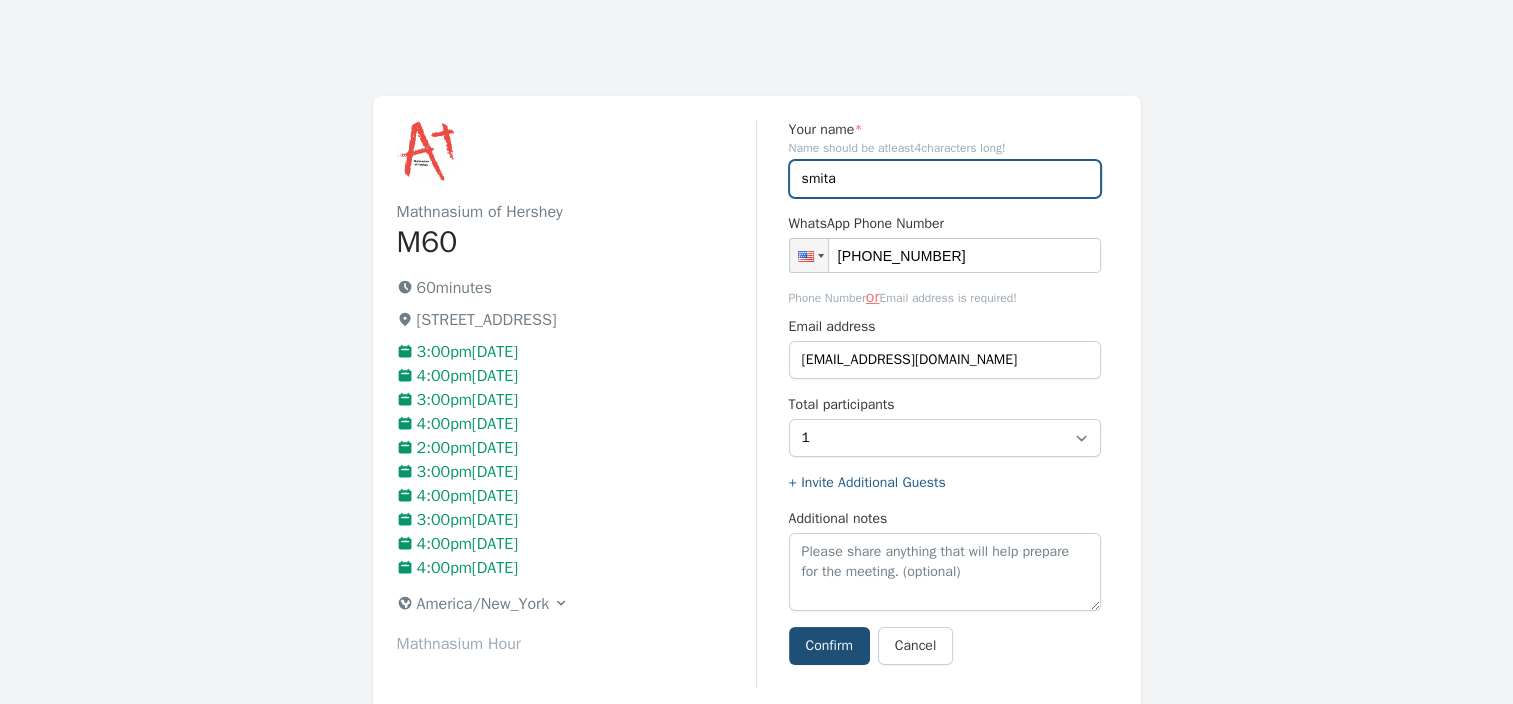 click on "smita" at bounding box center [945, 179] 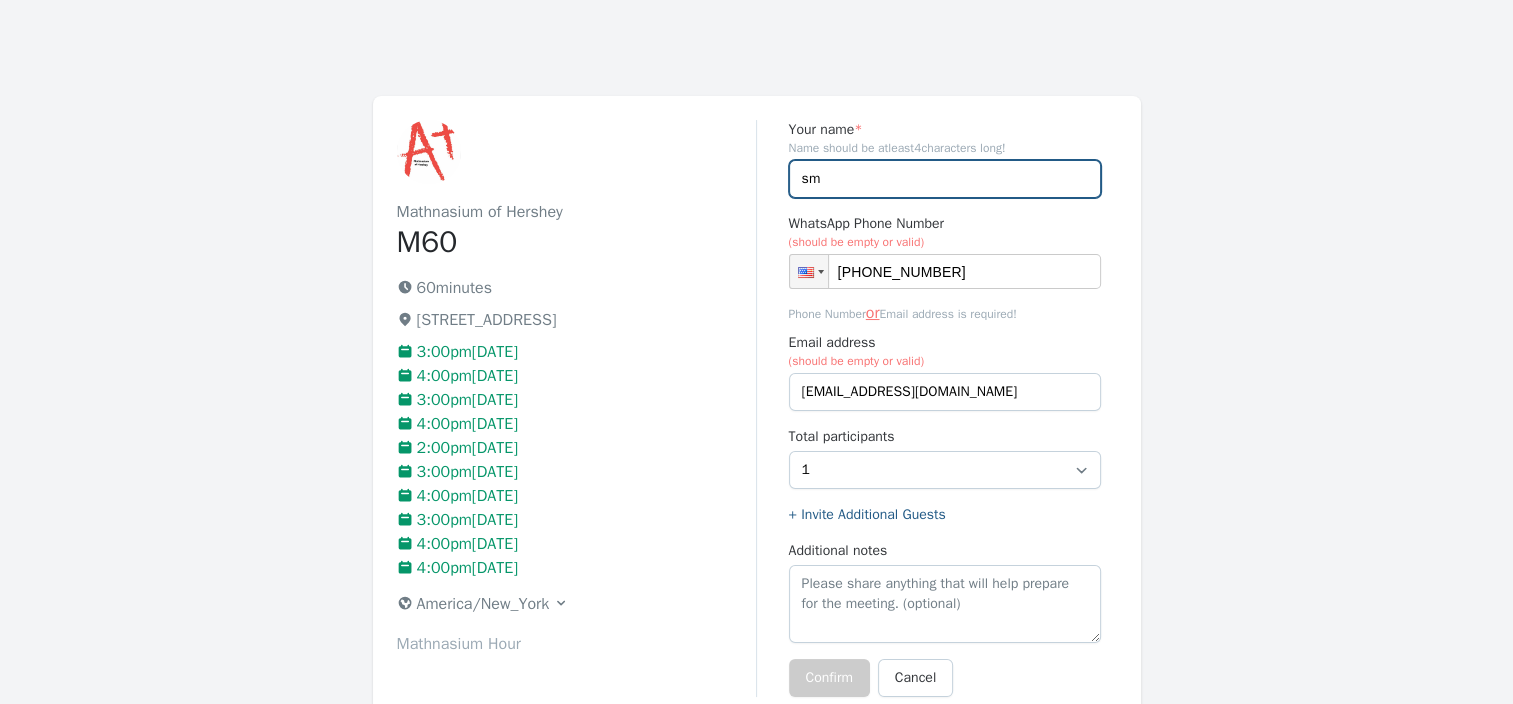 type on "s" 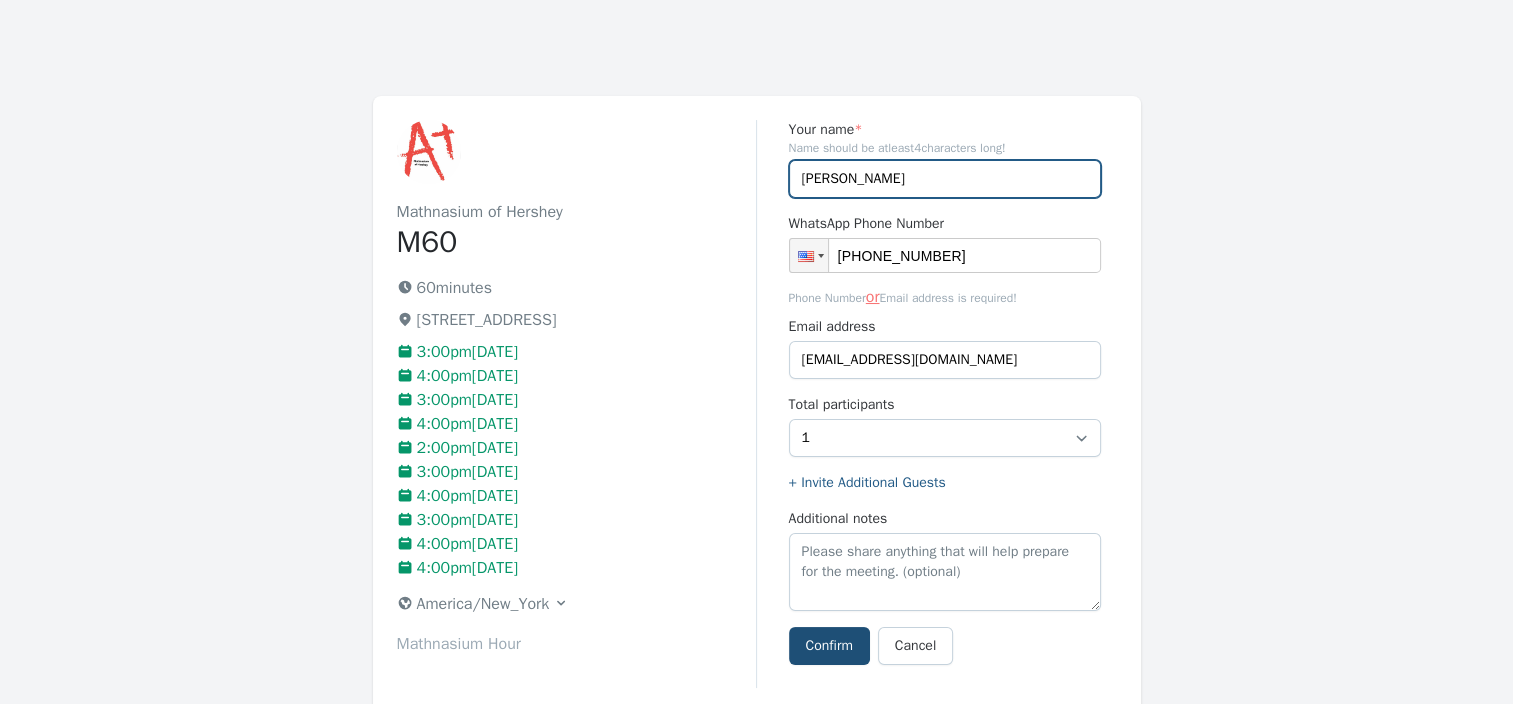 type on "Riya" 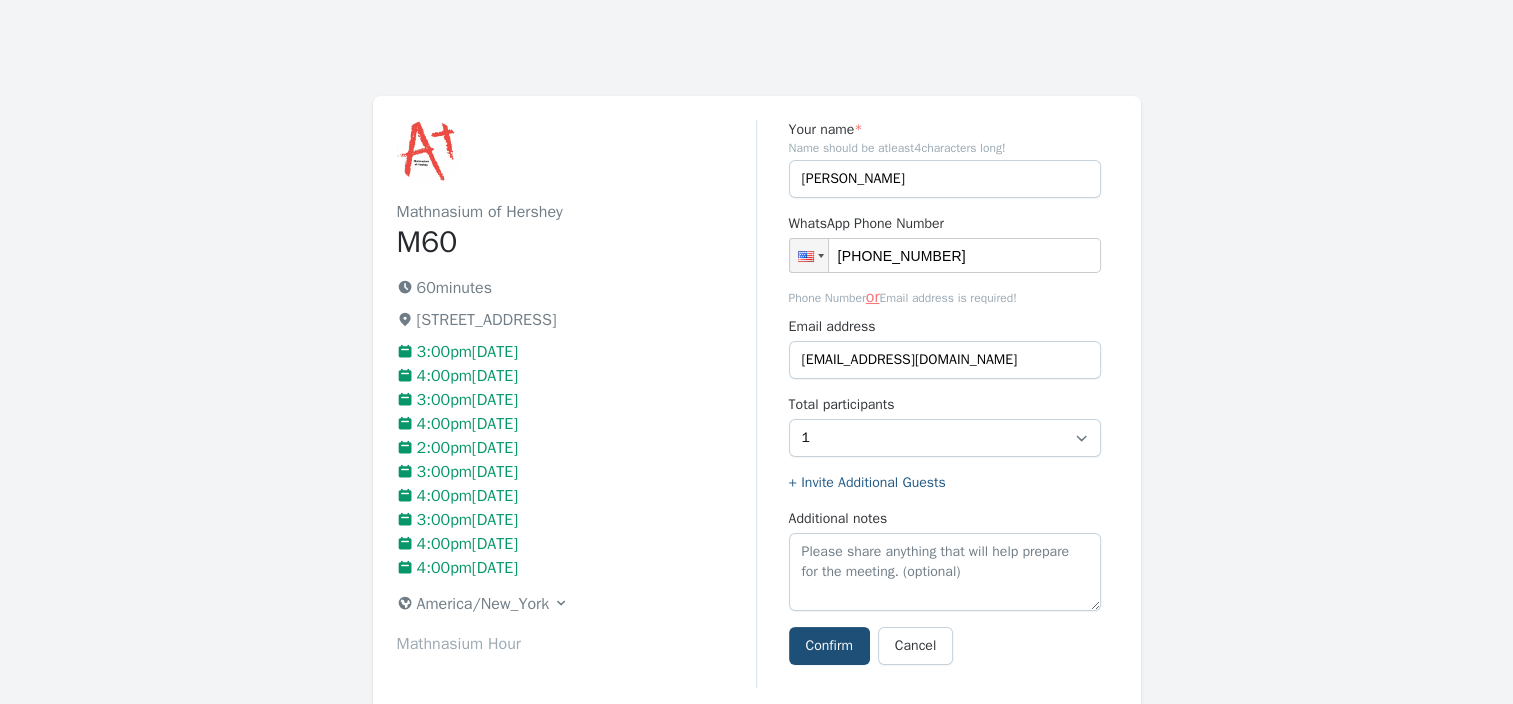 click on "Your name  * Name should be atleast  4  characters long! Riya WhatsApp Phone Number Phone +1 (917) 294-8838 Phone Number   or  Email address is required! Email address sdandekar@pennstatehealth.psu.edu Total participants 1 2 3 + Invite Additional Guests Additional notes Confirm Cancel" at bounding box center [937, 404] 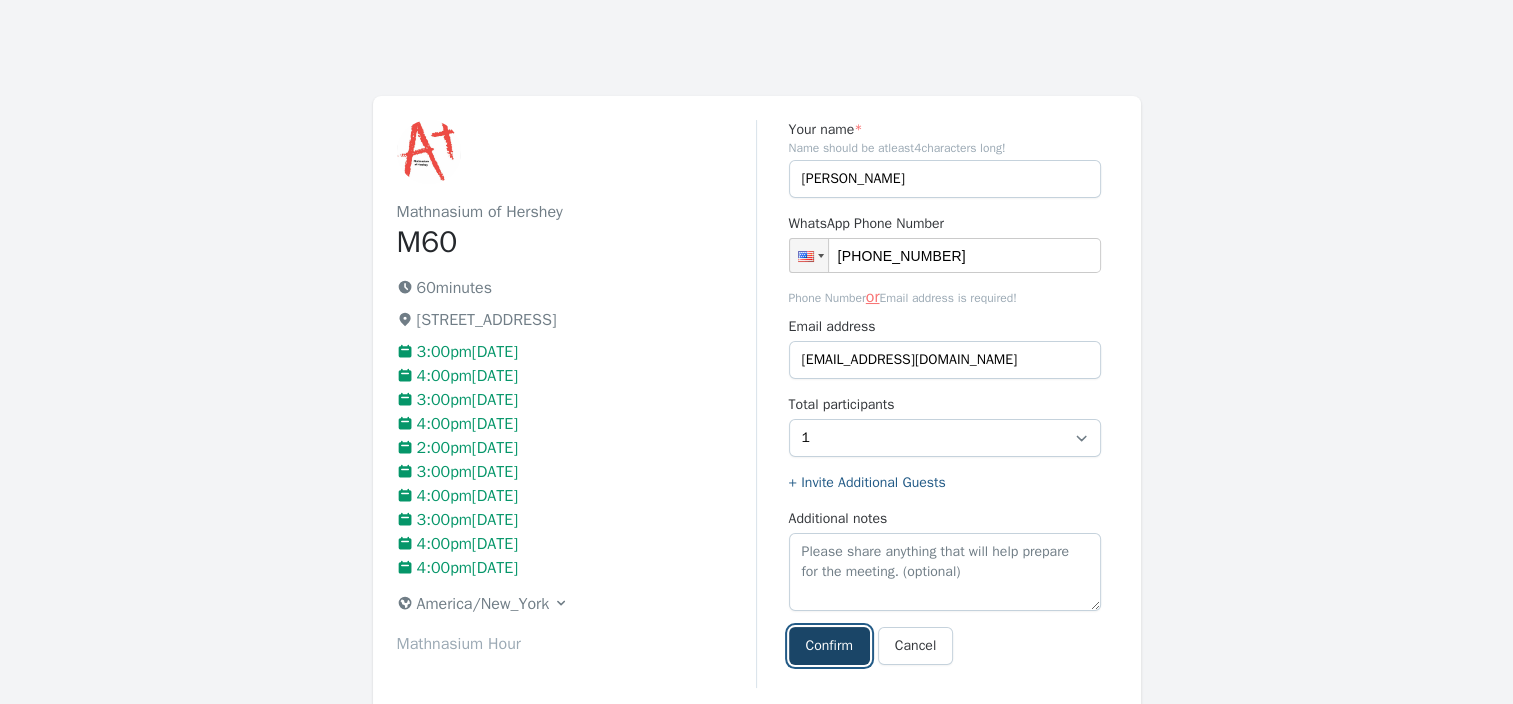 click on "Confirm" at bounding box center [829, 646] 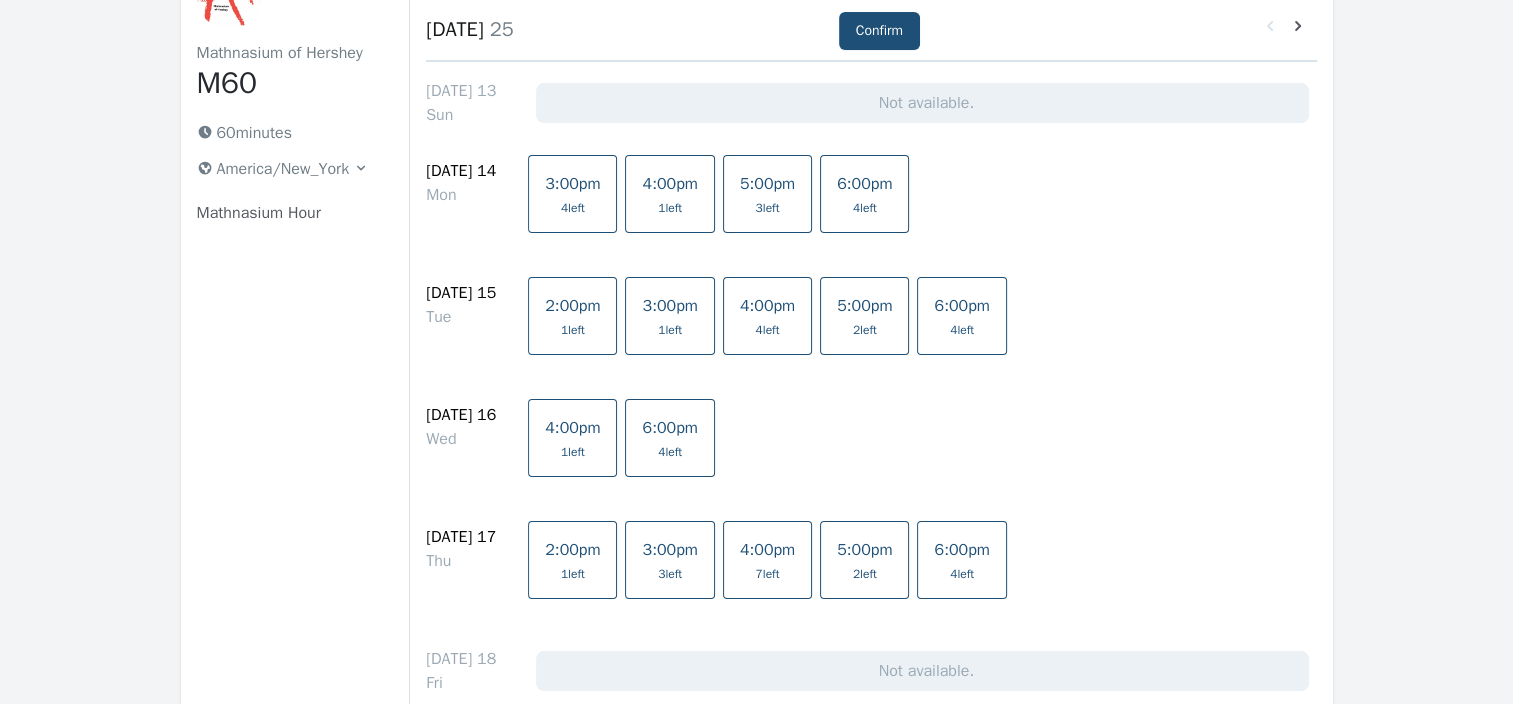 scroll, scrollTop: 0, scrollLeft: 0, axis: both 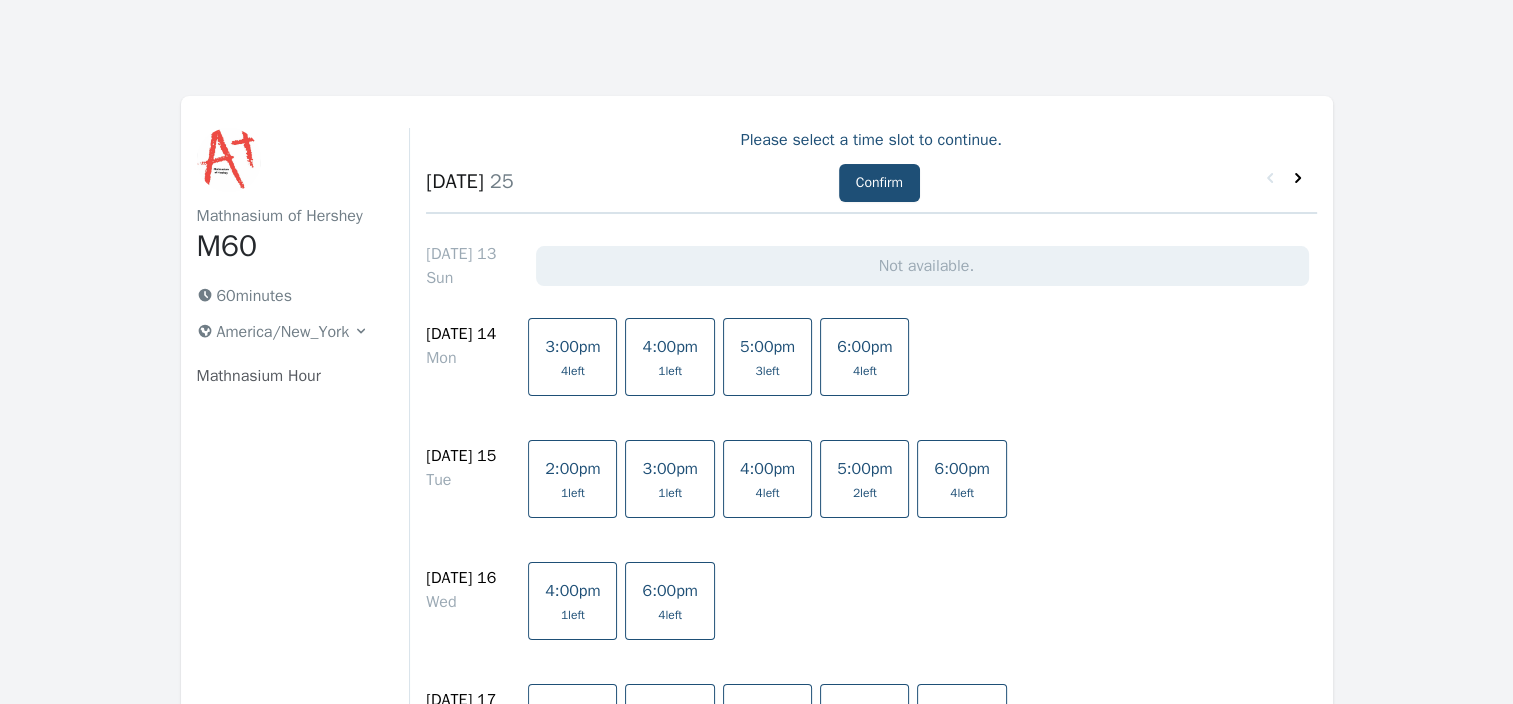 click 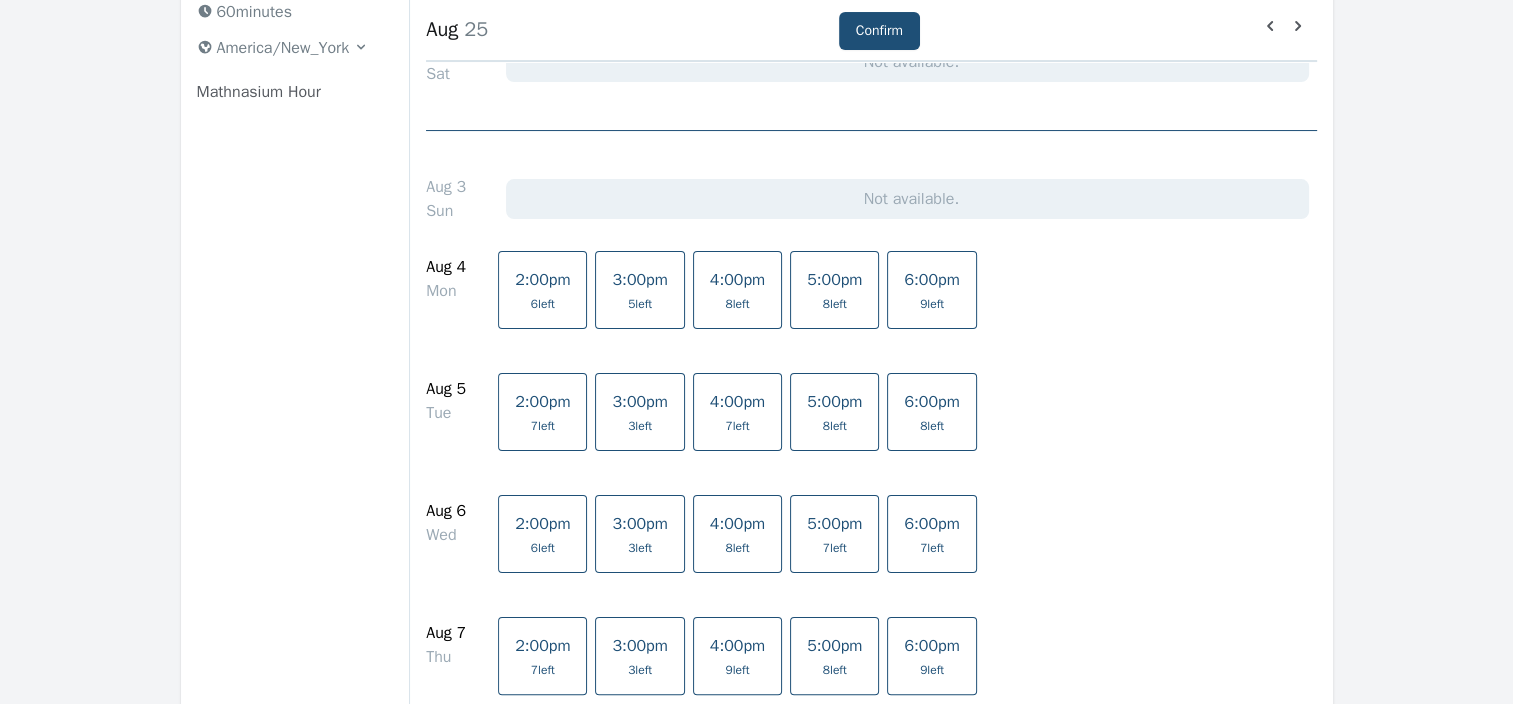 scroll, scrollTop: 284, scrollLeft: 0, axis: vertical 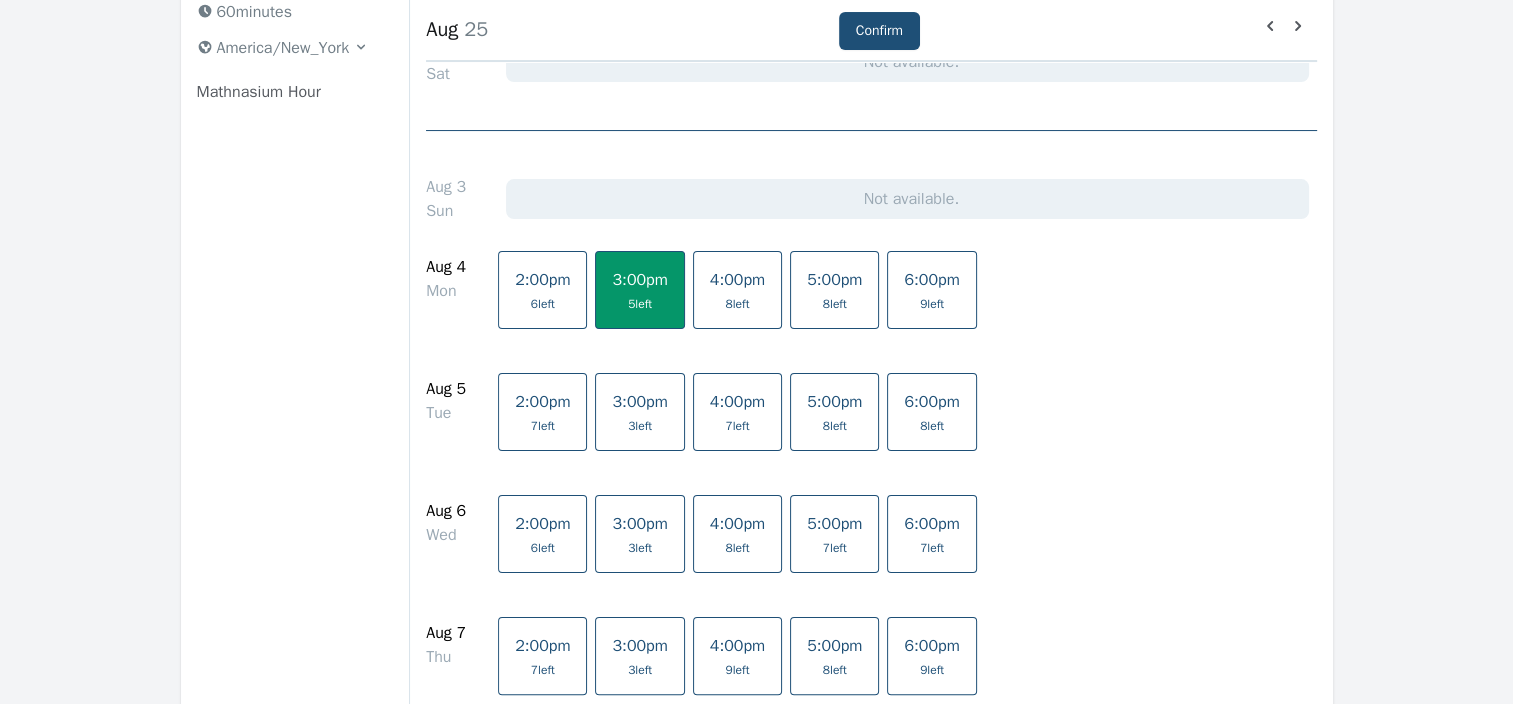 click on "5:00pm" at bounding box center [834, 280] 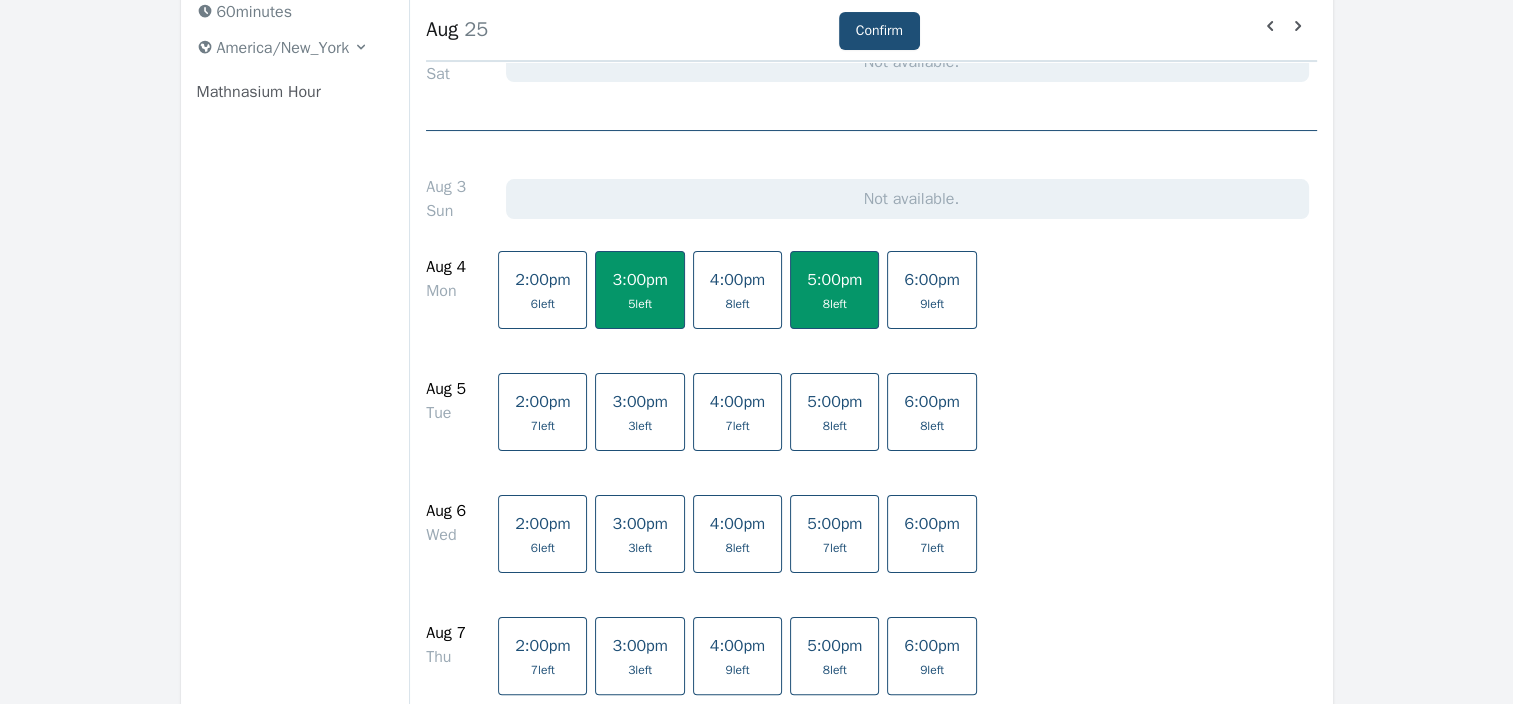 click on "4:00pm" at bounding box center (737, 280) 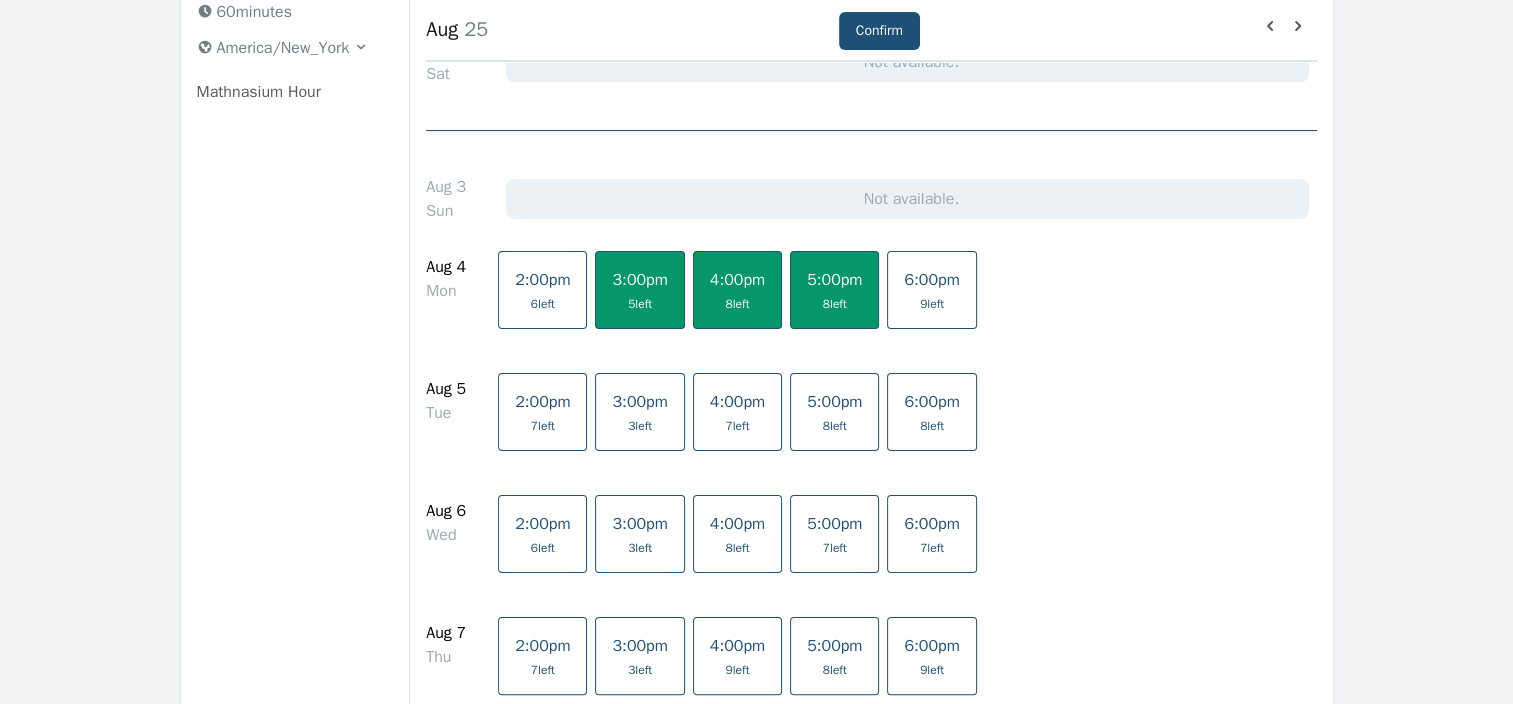 click on "5:00pm" at bounding box center (834, 280) 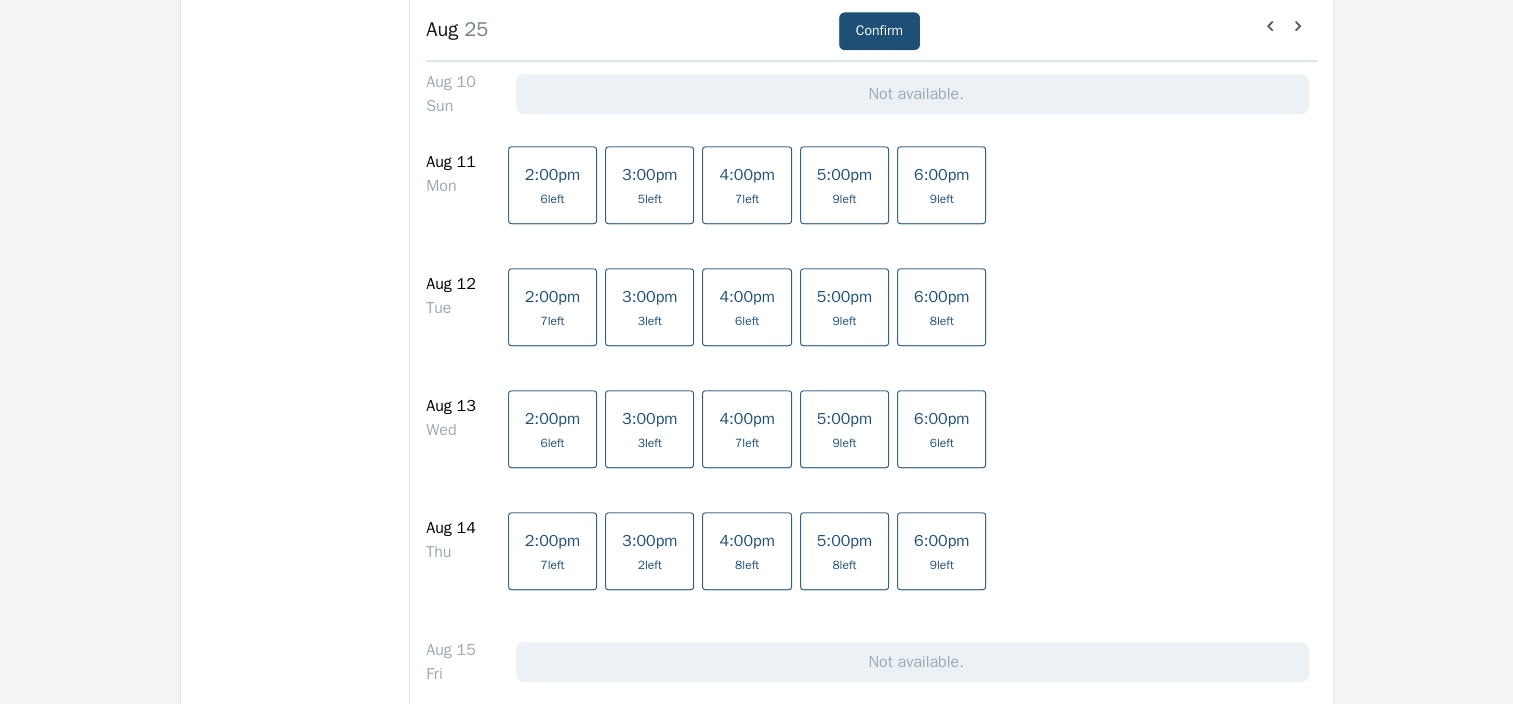 scroll, scrollTop: 1178, scrollLeft: 0, axis: vertical 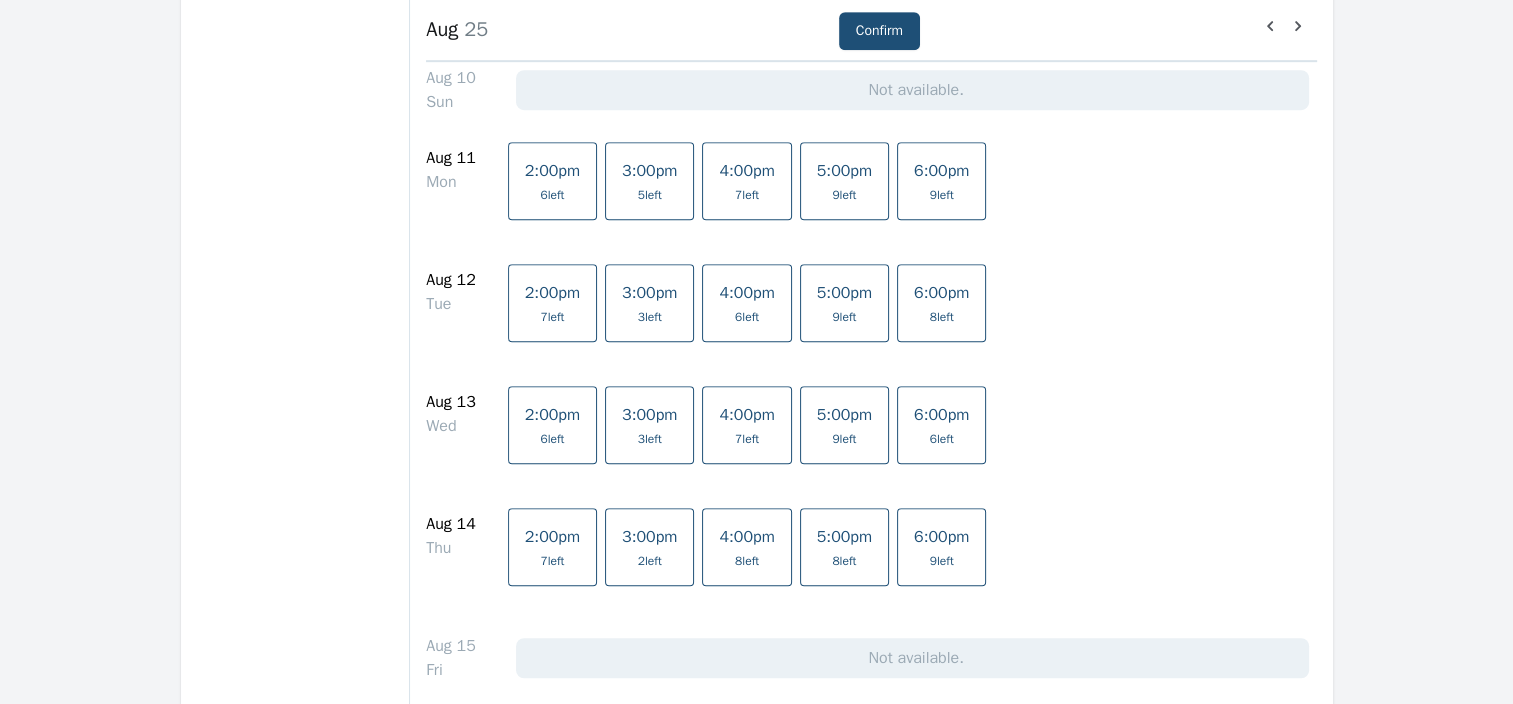 click on "2  left" at bounding box center (649, 561) 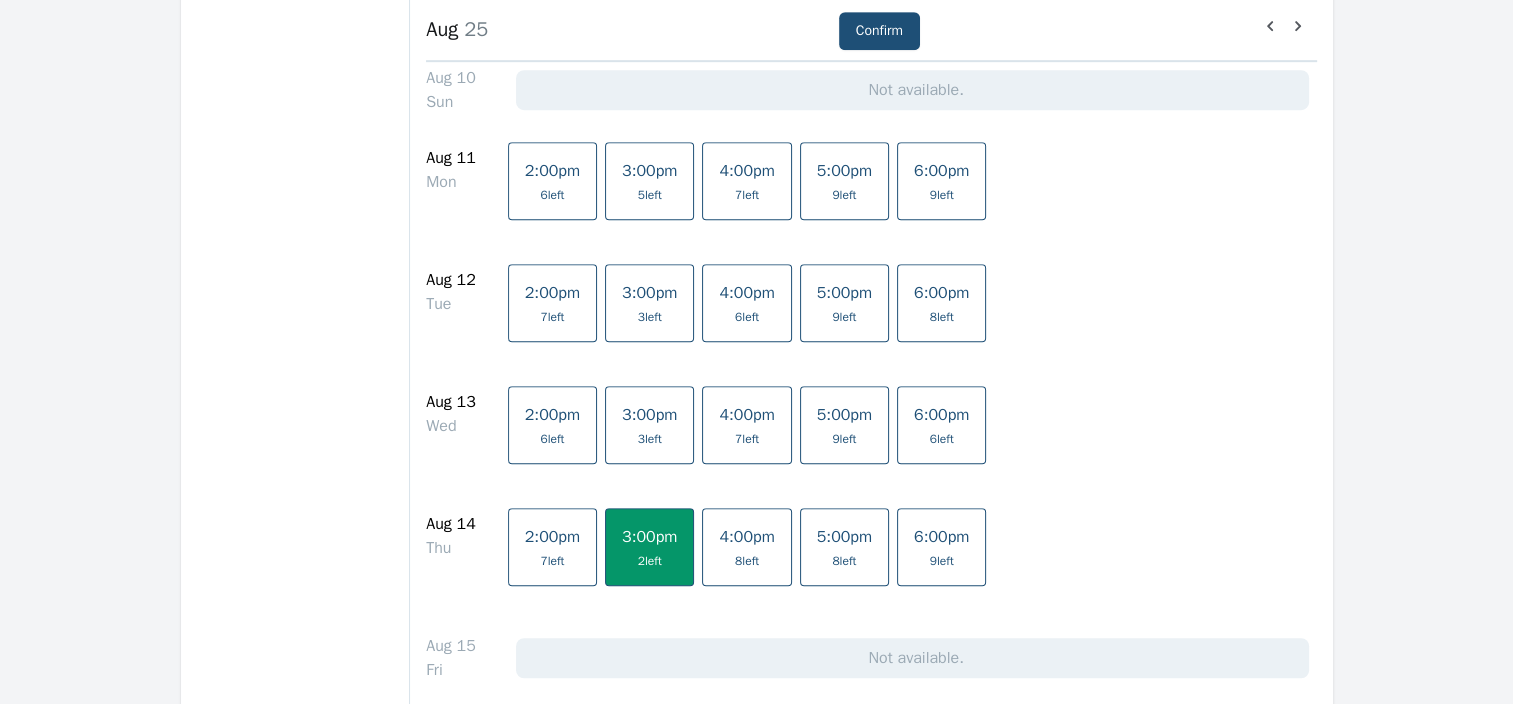 click on "8  left" at bounding box center [746, 561] 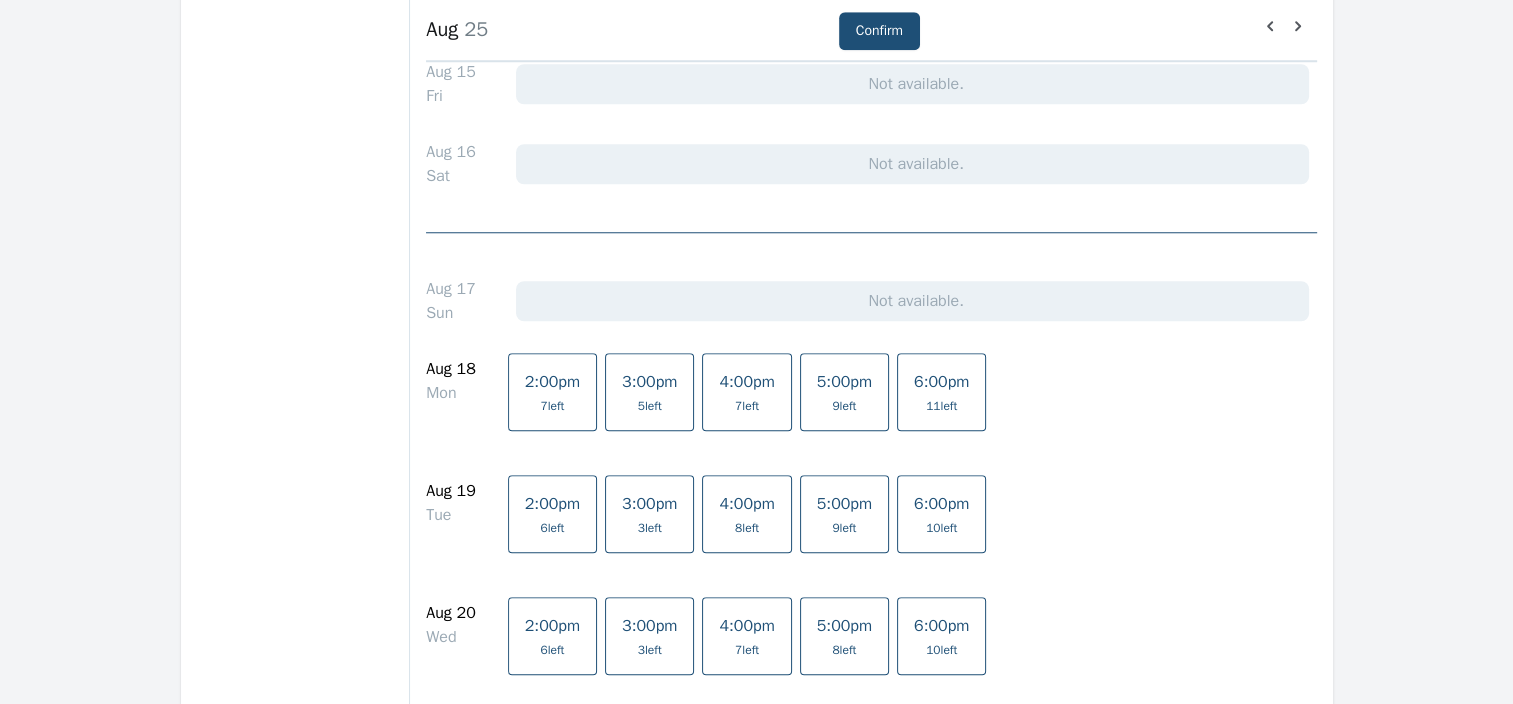 scroll, scrollTop: 1788, scrollLeft: 0, axis: vertical 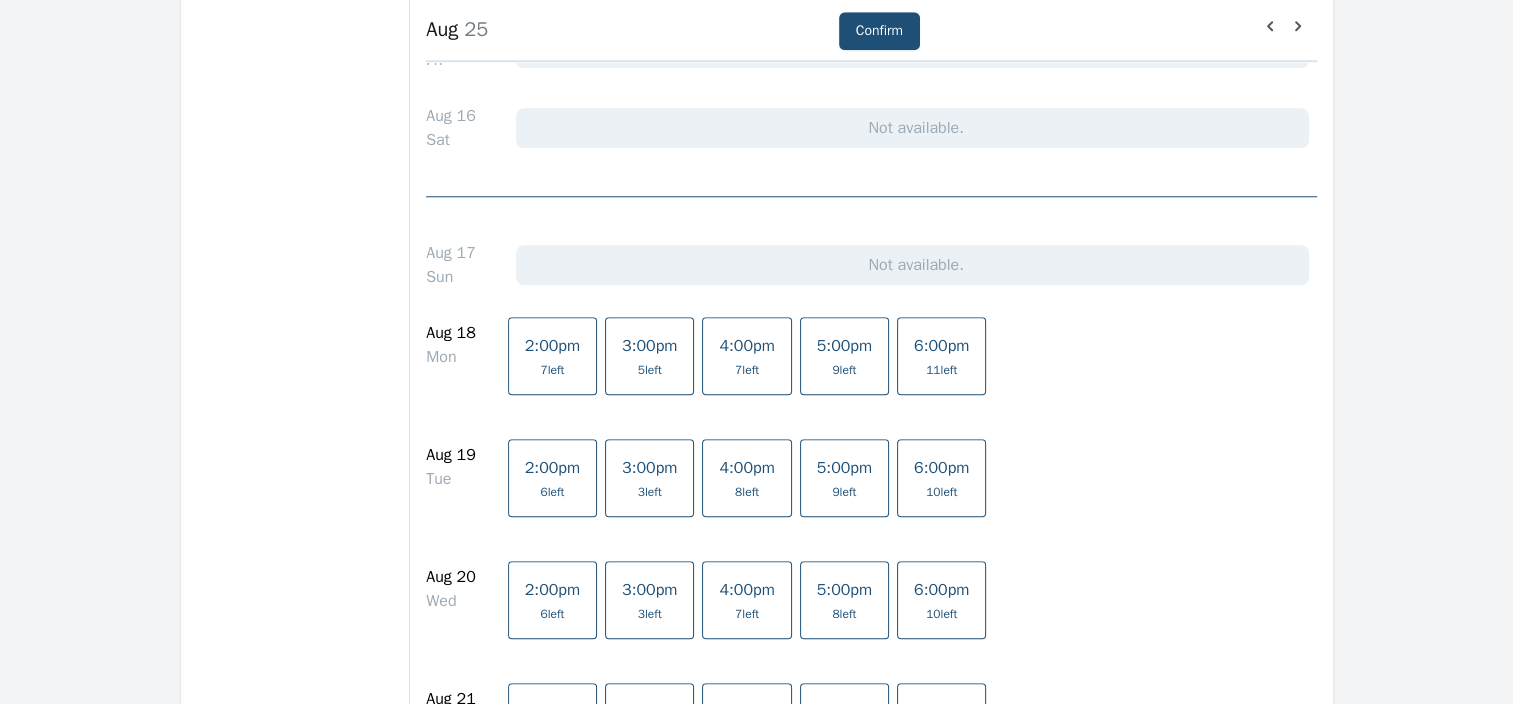 click on "3:00pm 5  left" at bounding box center (649, 356) 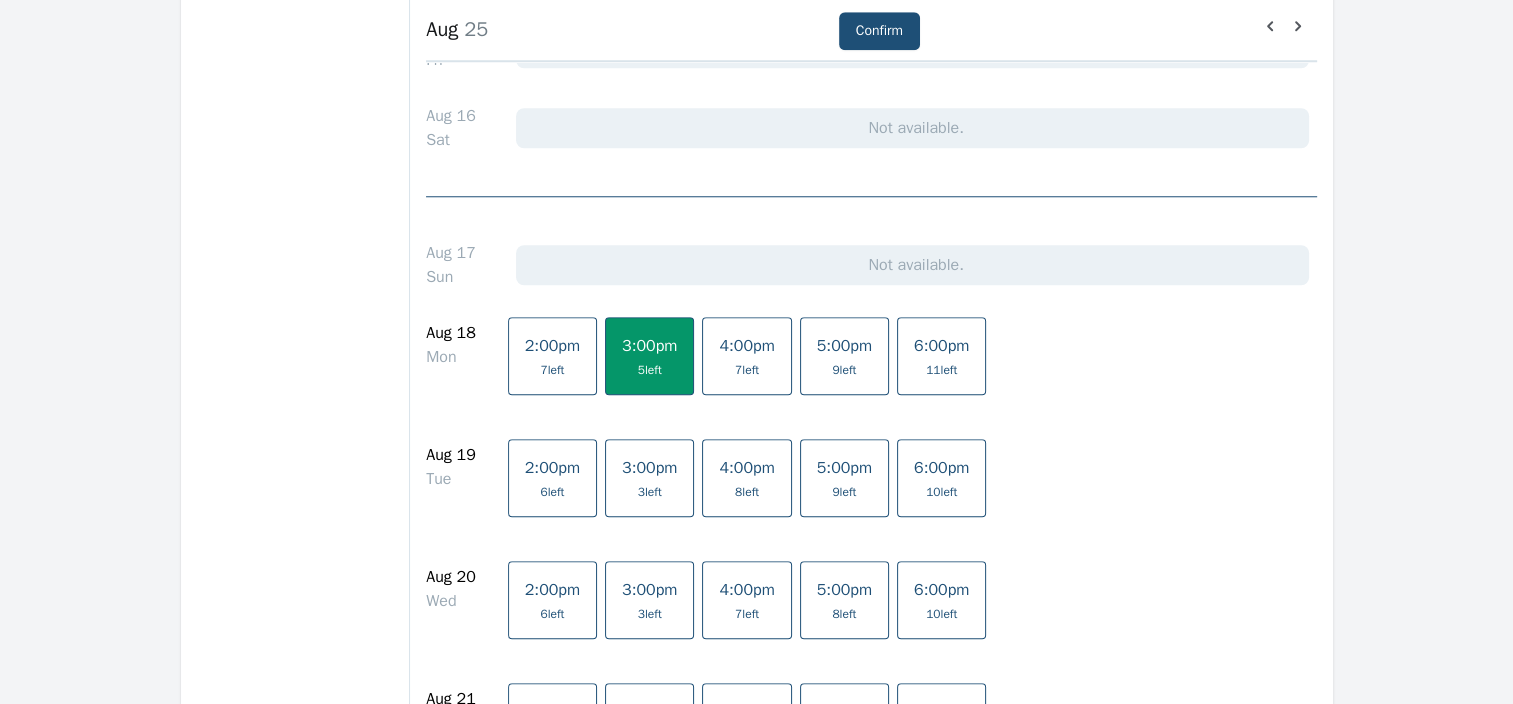 click on "4:00pm 7  left" at bounding box center [746, 356] 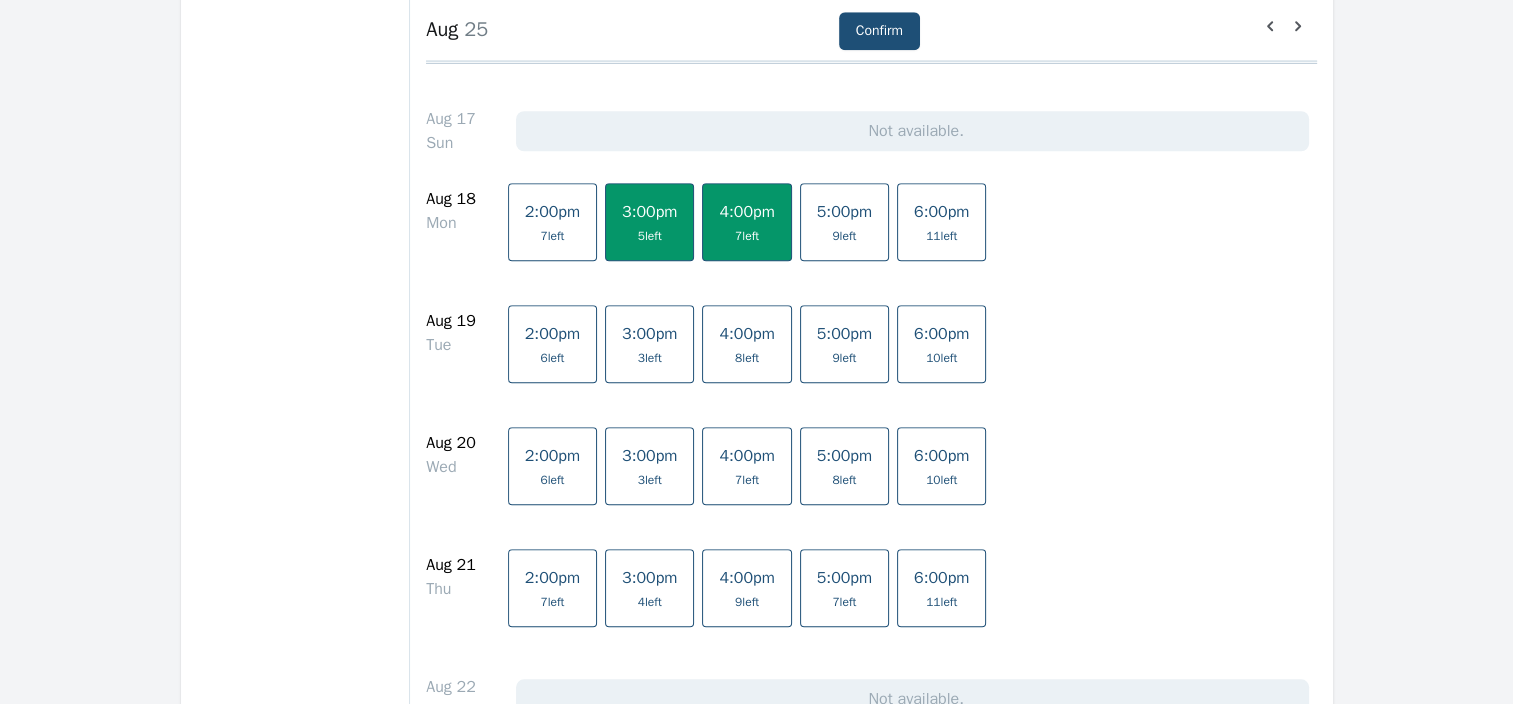 scroll, scrollTop: 1923, scrollLeft: 0, axis: vertical 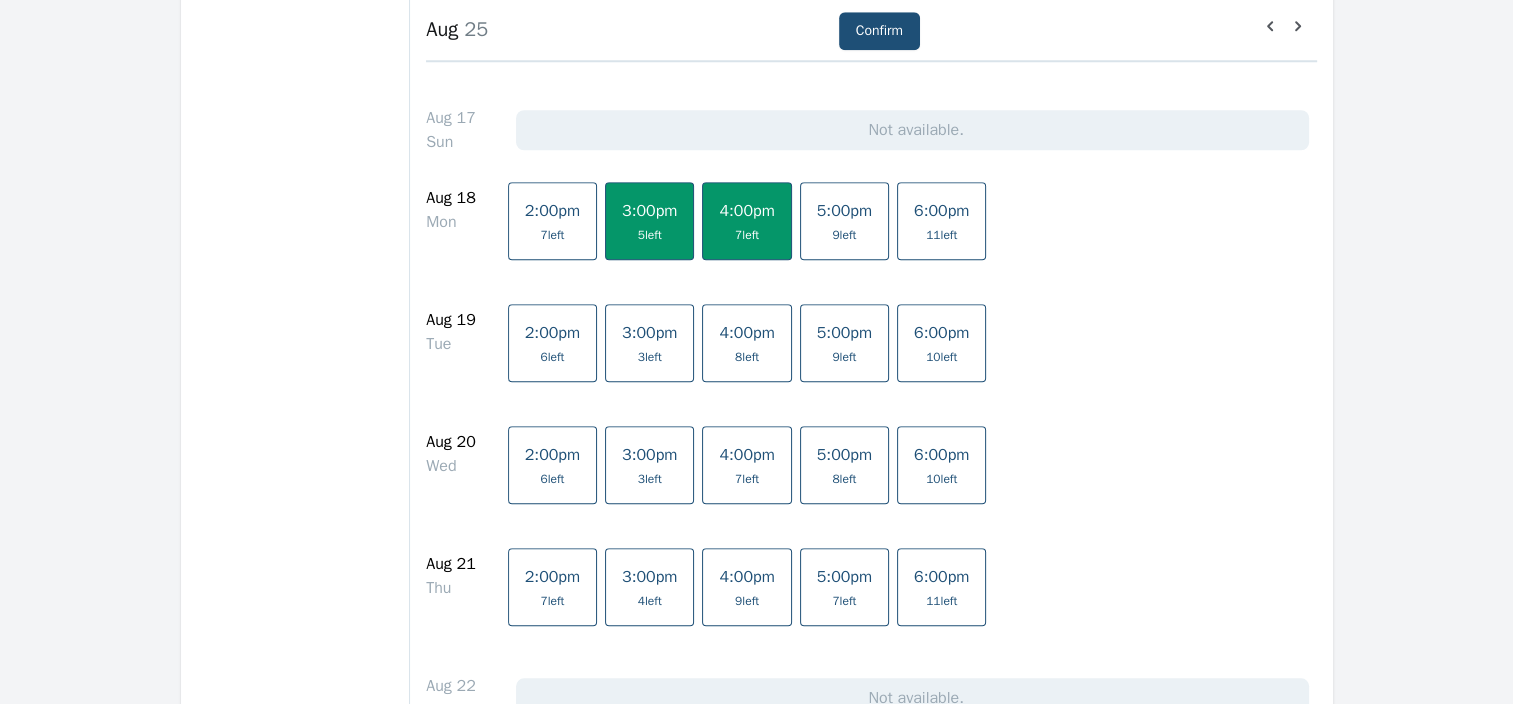 click on "3  left" at bounding box center (650, 479) 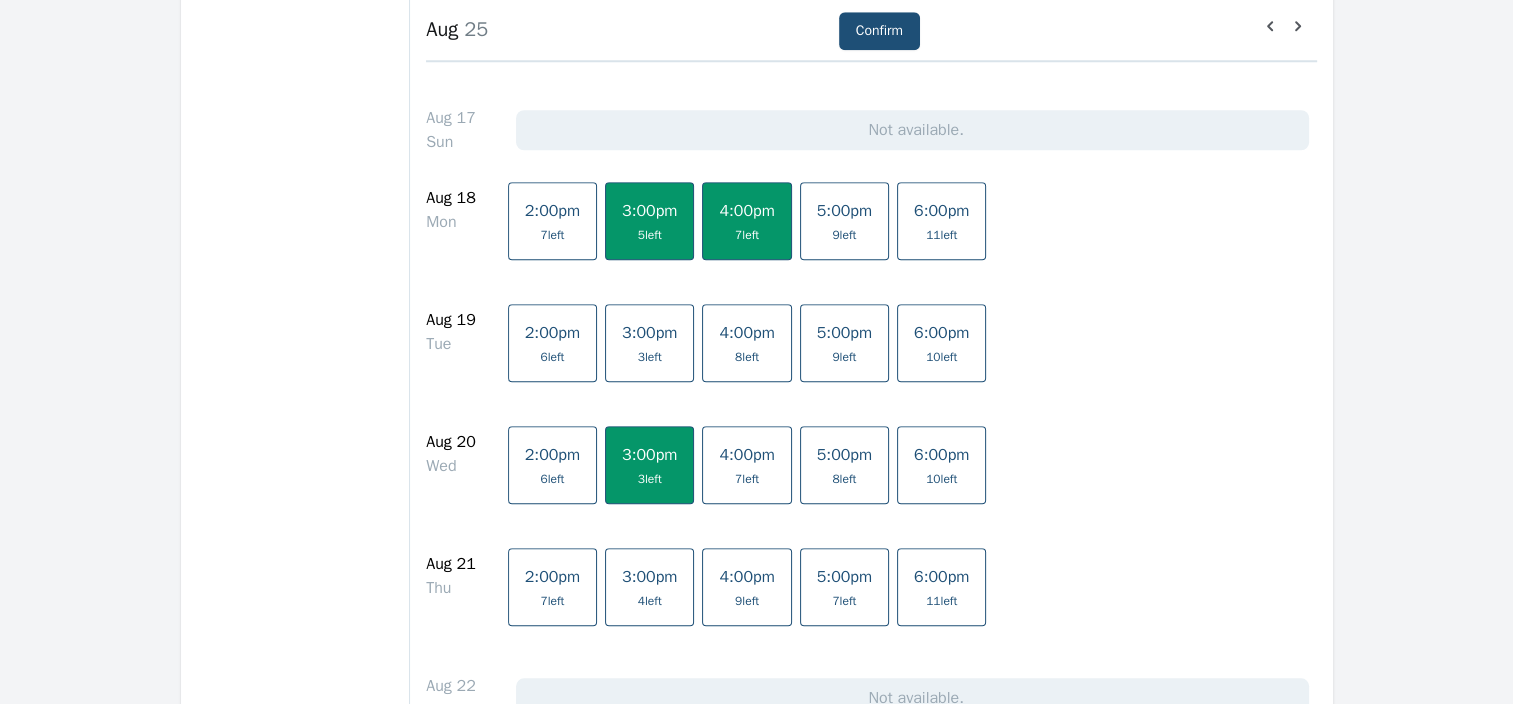 click on "7  left" at bounding box center [747, 479] 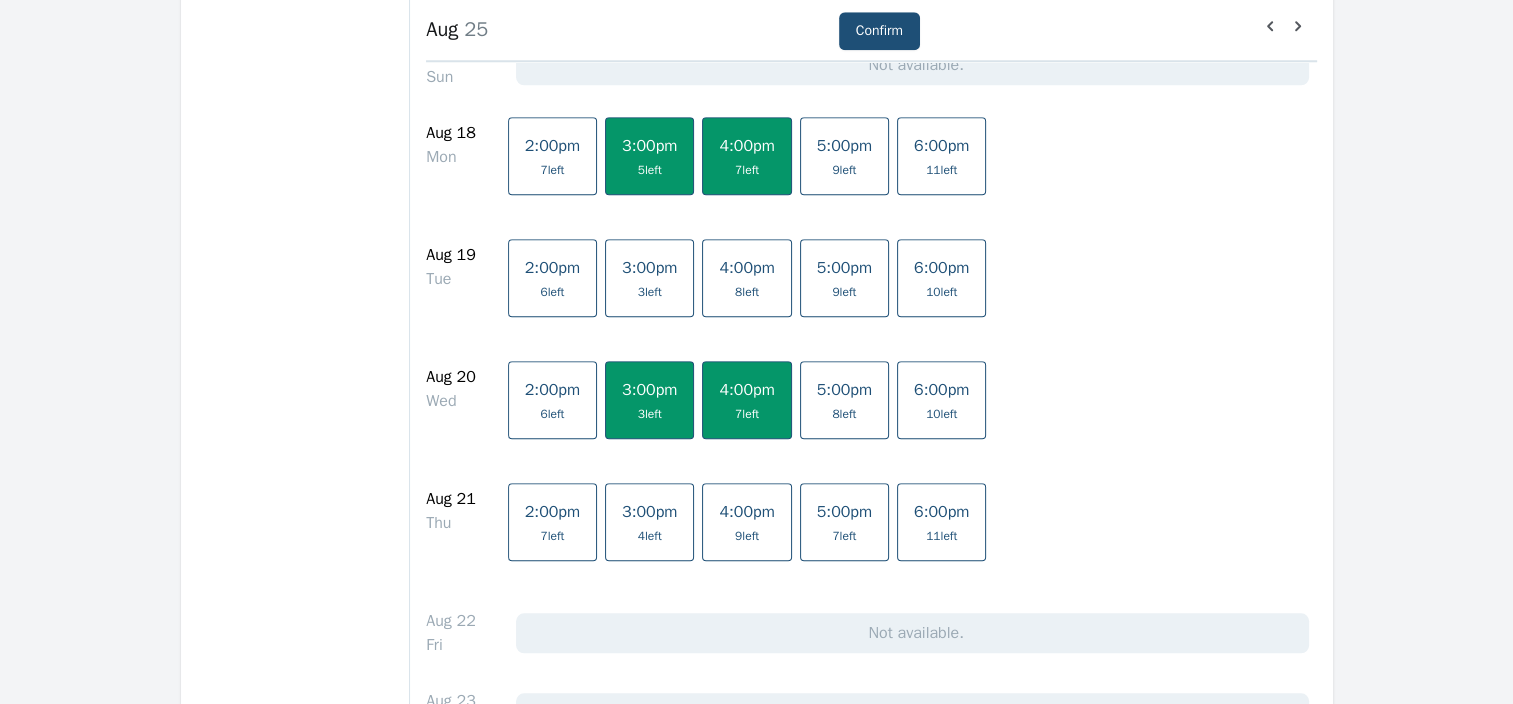 scroll, scrollTop: 1972, scrollLeft: 0, axis: vertical 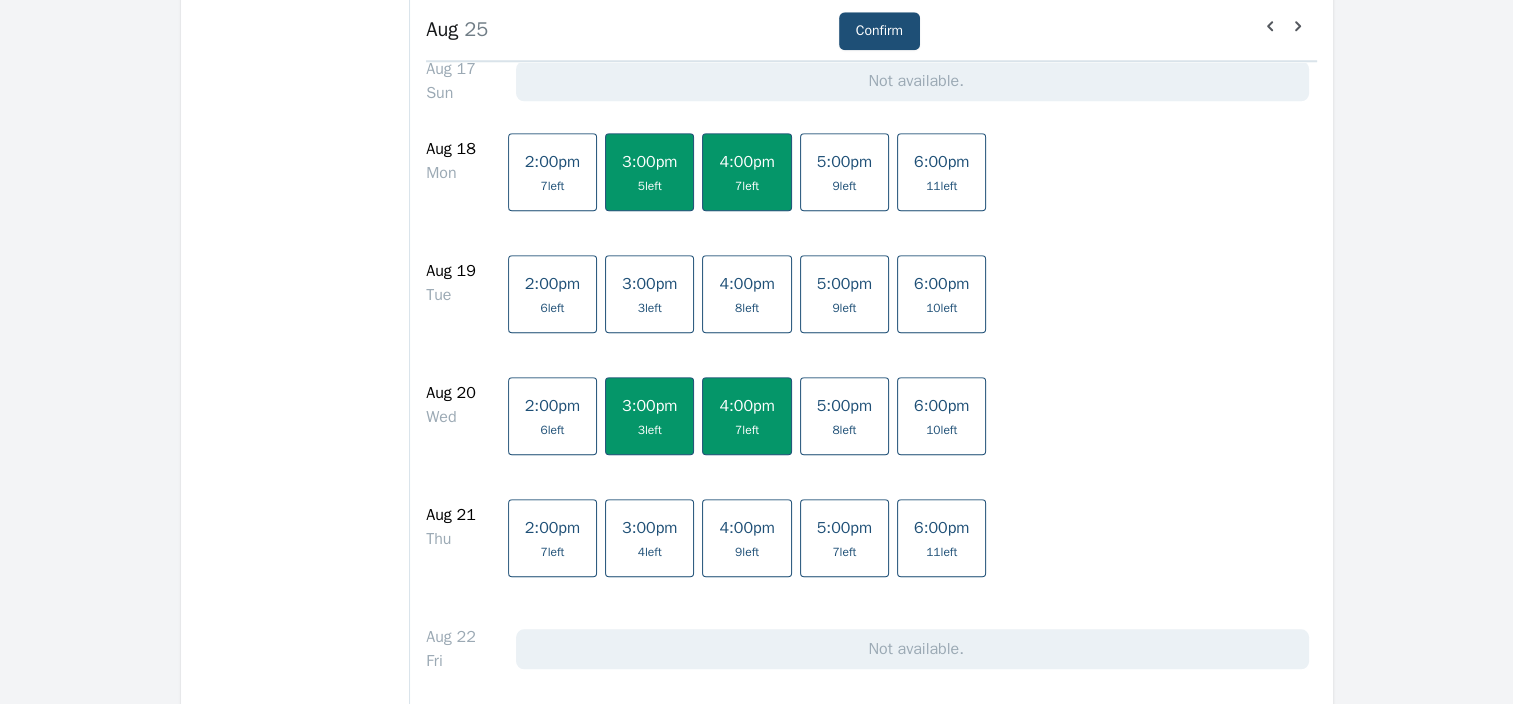 click on "3:00pm" at bounding box center (649, 528) 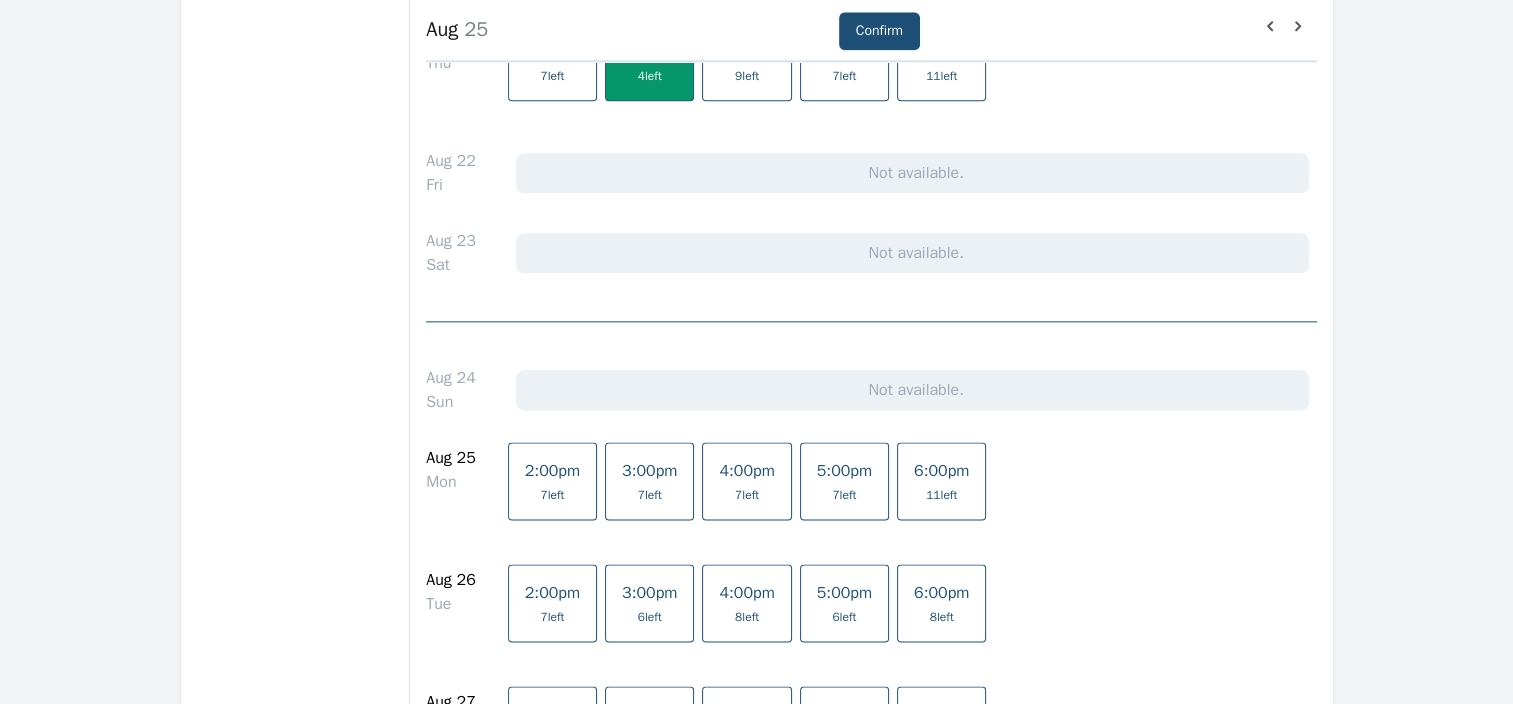 scroll, scrollTop: 2608, scrollLeft: 0, axis: vertical 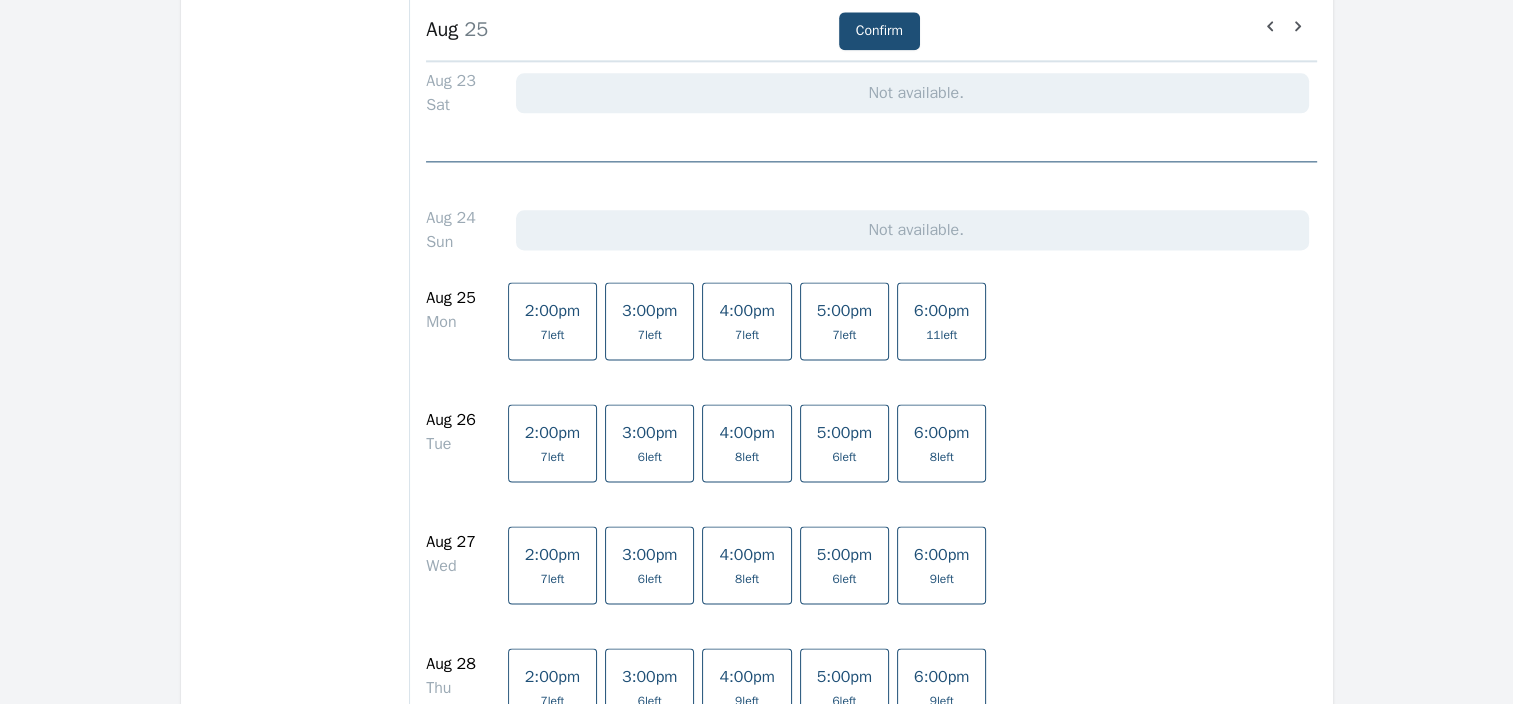 click on "5:00pm" at bounding box center [844, 433] 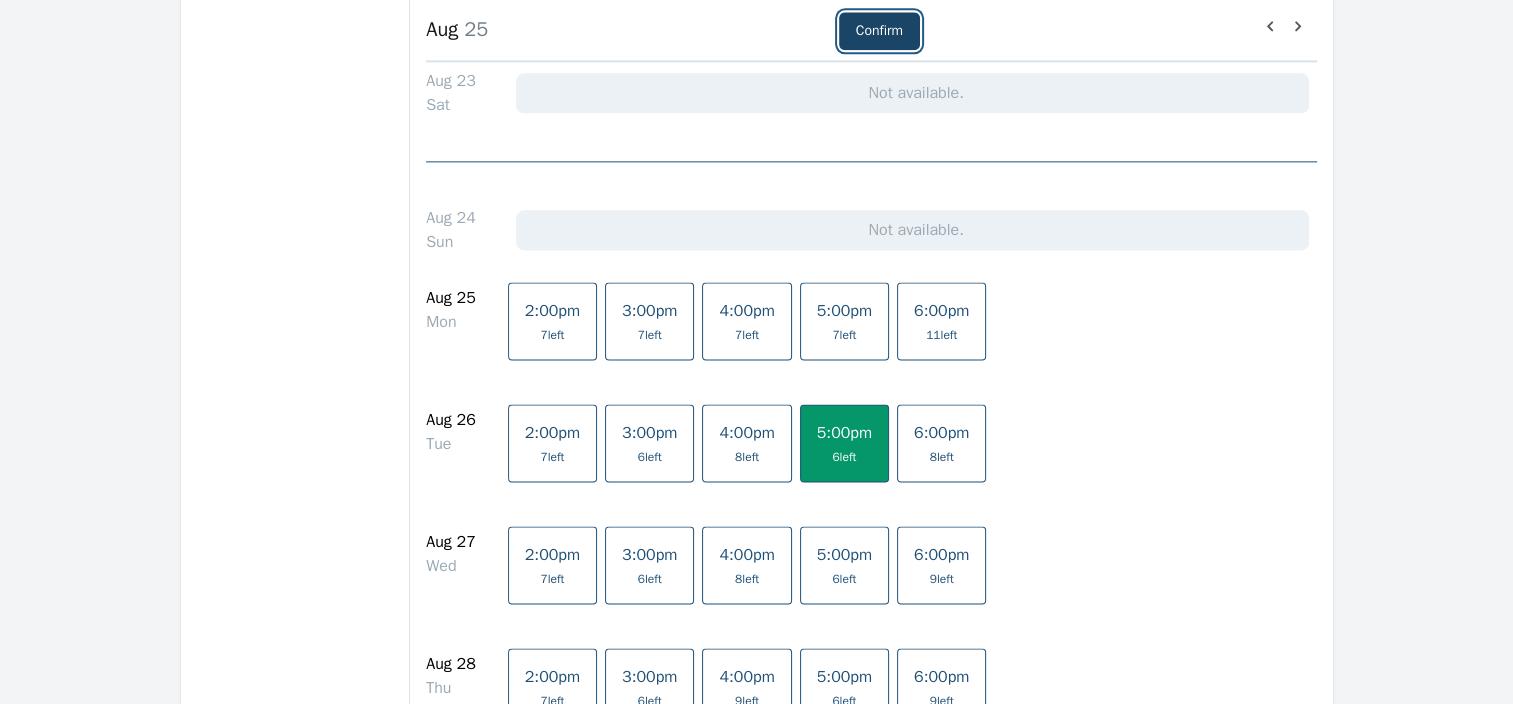 click on "Confirm" at bounding box center (879, 31) 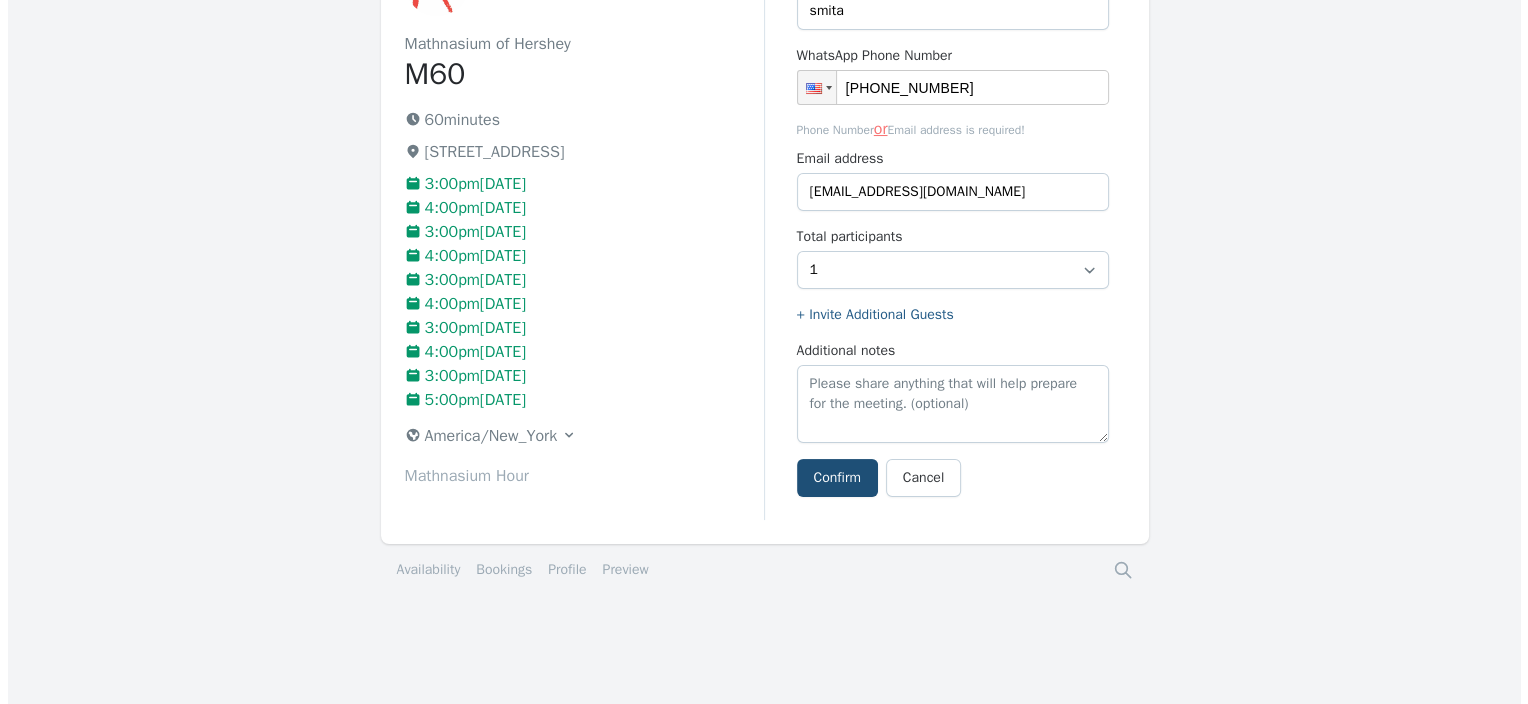 scroll, scrollTop: 0, scrollLeft: 0, axis: both 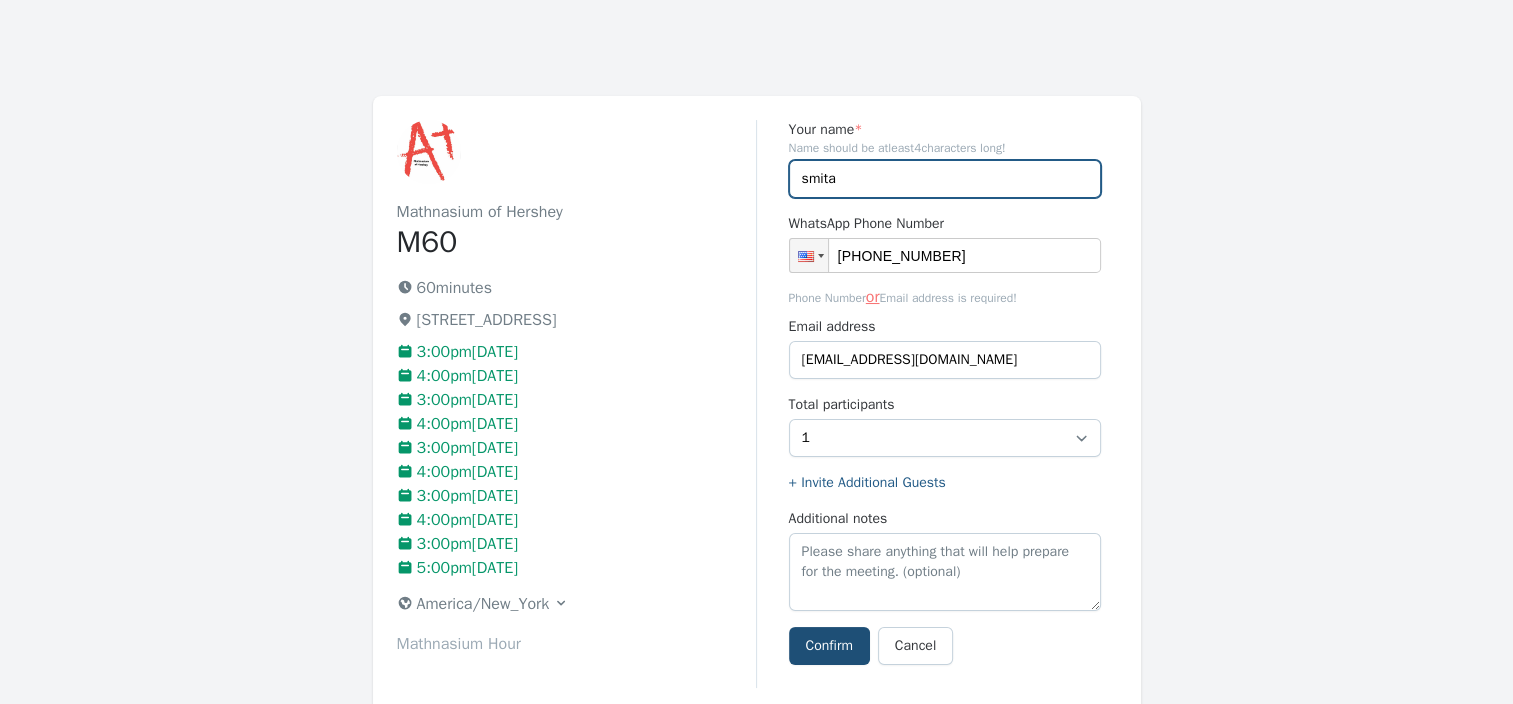 click on "smita" at bounding box center (945, 179) 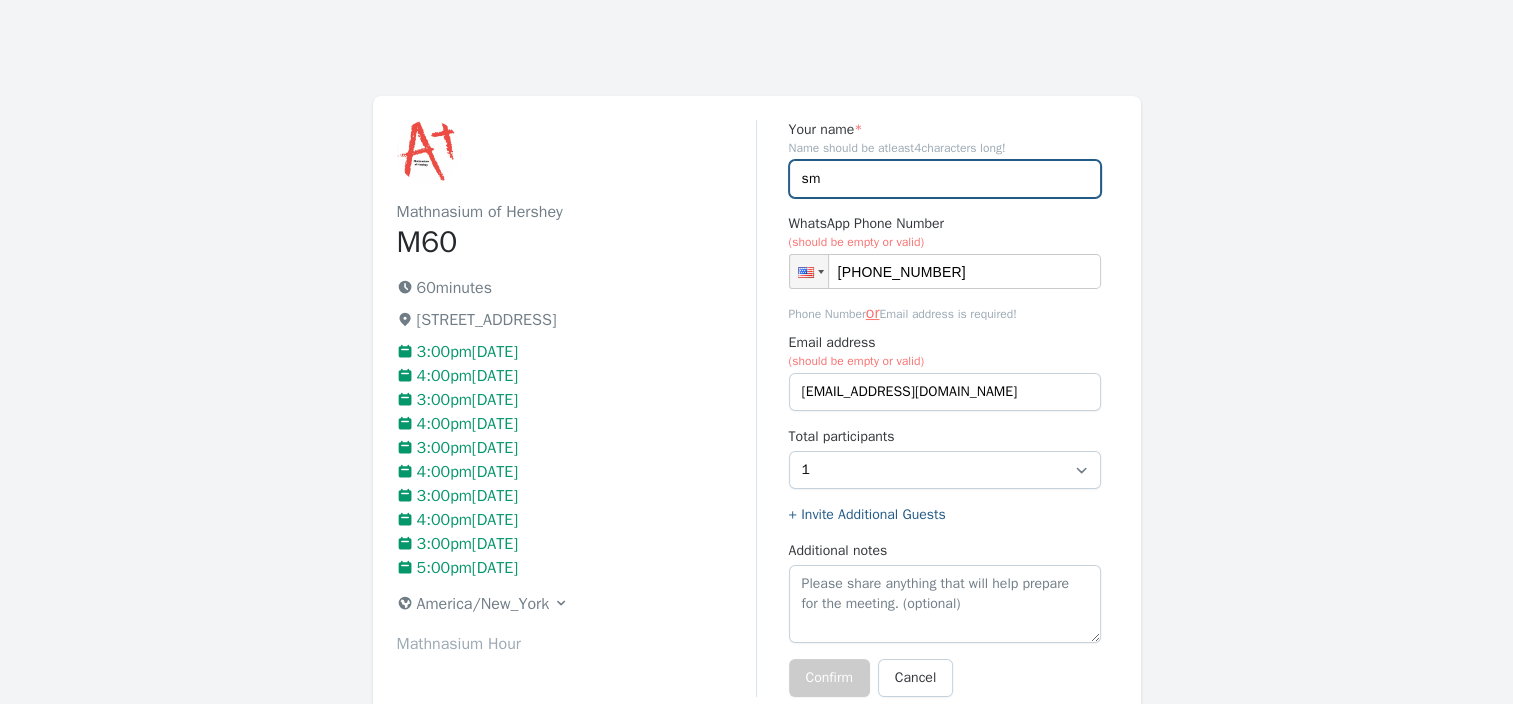 type on "s" 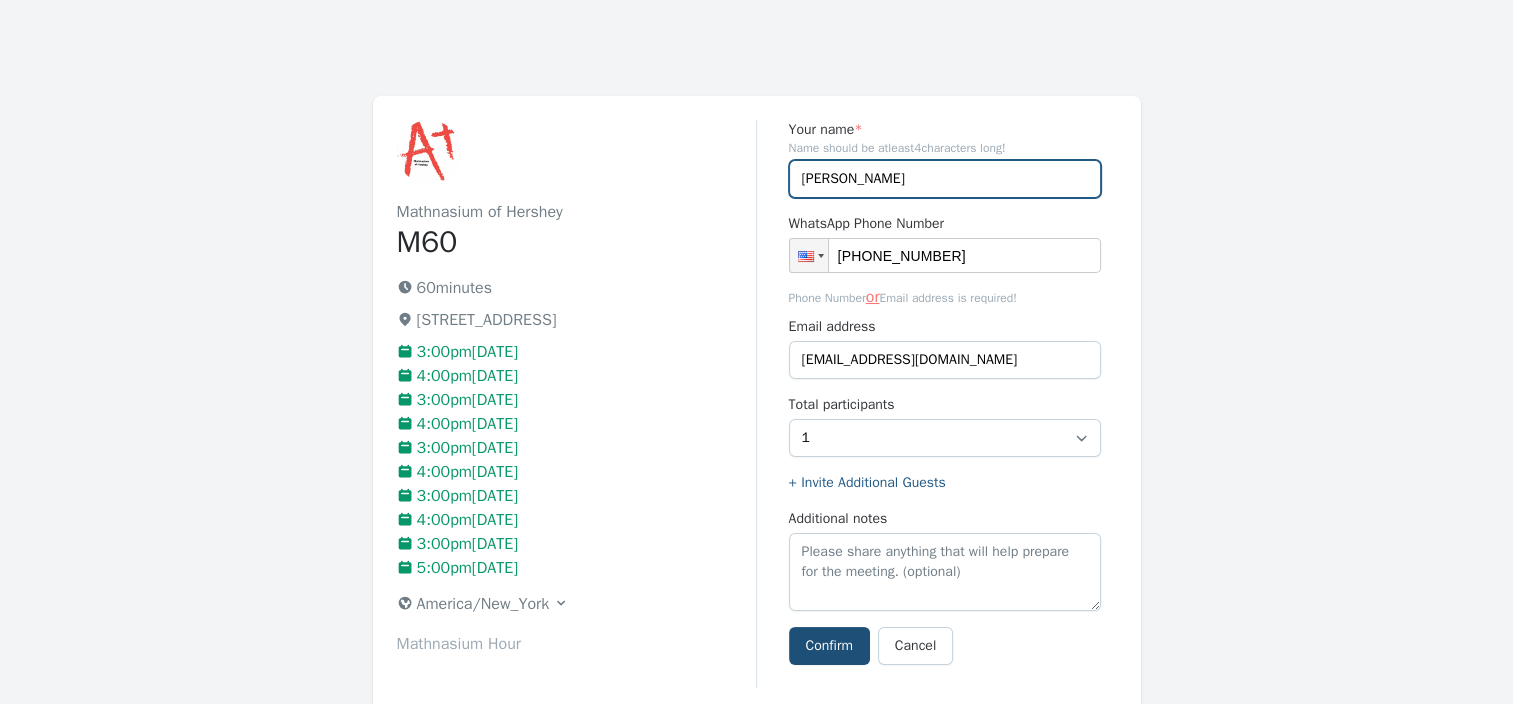 type on "[PERSON_NAME]" 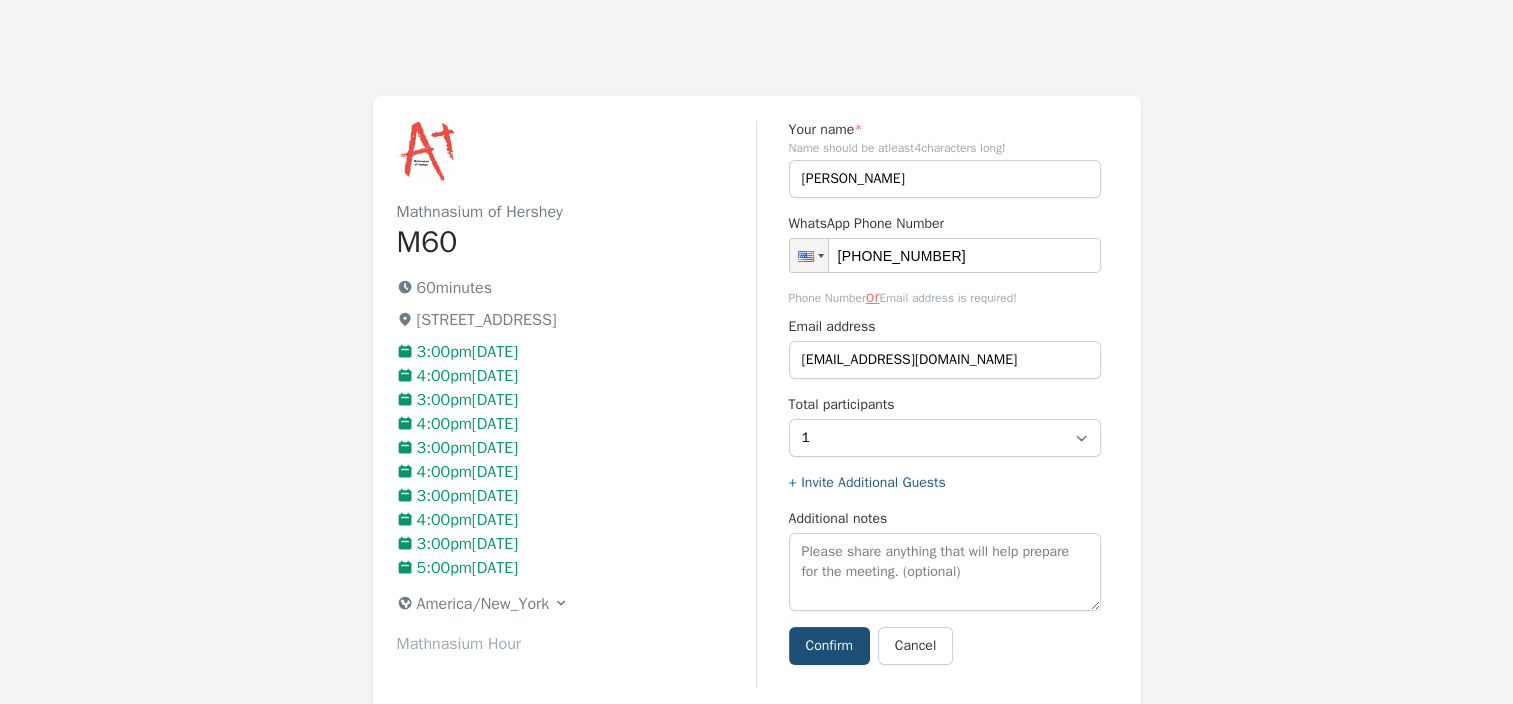 click on "Mathnasium of [GEOGRAPHIC_DATA] M60 60  minutes [STREET_ADDRESS] 3:00pm[DATE] 4:00pm[DATE] 3:00pm[DATE] 4:00pm[DATE] 3:00pm[DATE] 4:00pm[DATE] 3:00pm[DATE] 4:00pm[DATE] 3:00pm[DATE] 5:00pm[DATE] [GEOGRAPHIC_DATA]/New_York Mathnasium Hour Your name  * Name should be atleast  4  characters long! [PERSON_NAME] WhatsApp Phone Number Phone [PHONE_NUMBER] Phone Number   or  Email address is required! Email address [EMAIL_ADDRESS][DOMAIN_NAME] Total participants 1 2 + Invite Additional Guests Additional notes Confirm Cancel Availability Bookings Profile Preview" at bounding box center [756, 436] 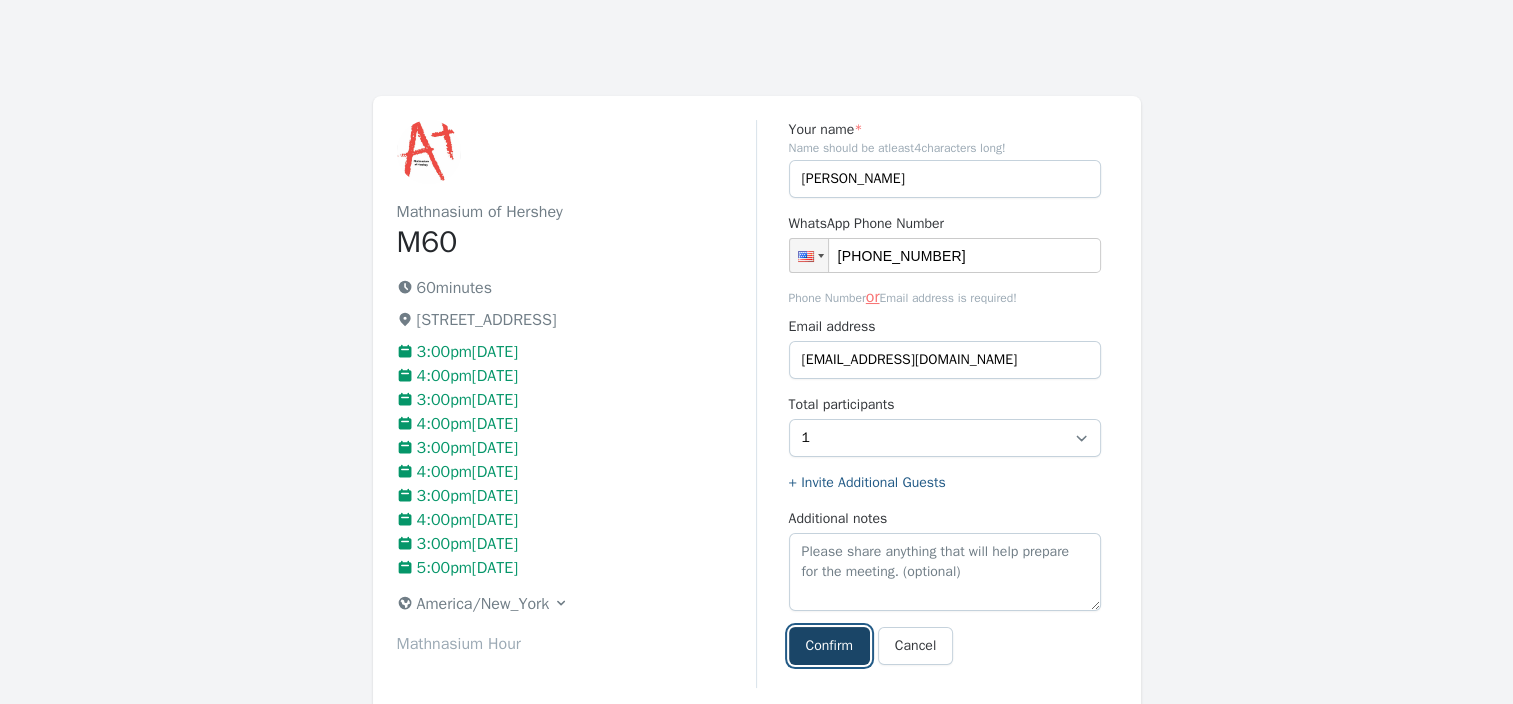 click on "Confirm" at bounding box center (829, 646) 